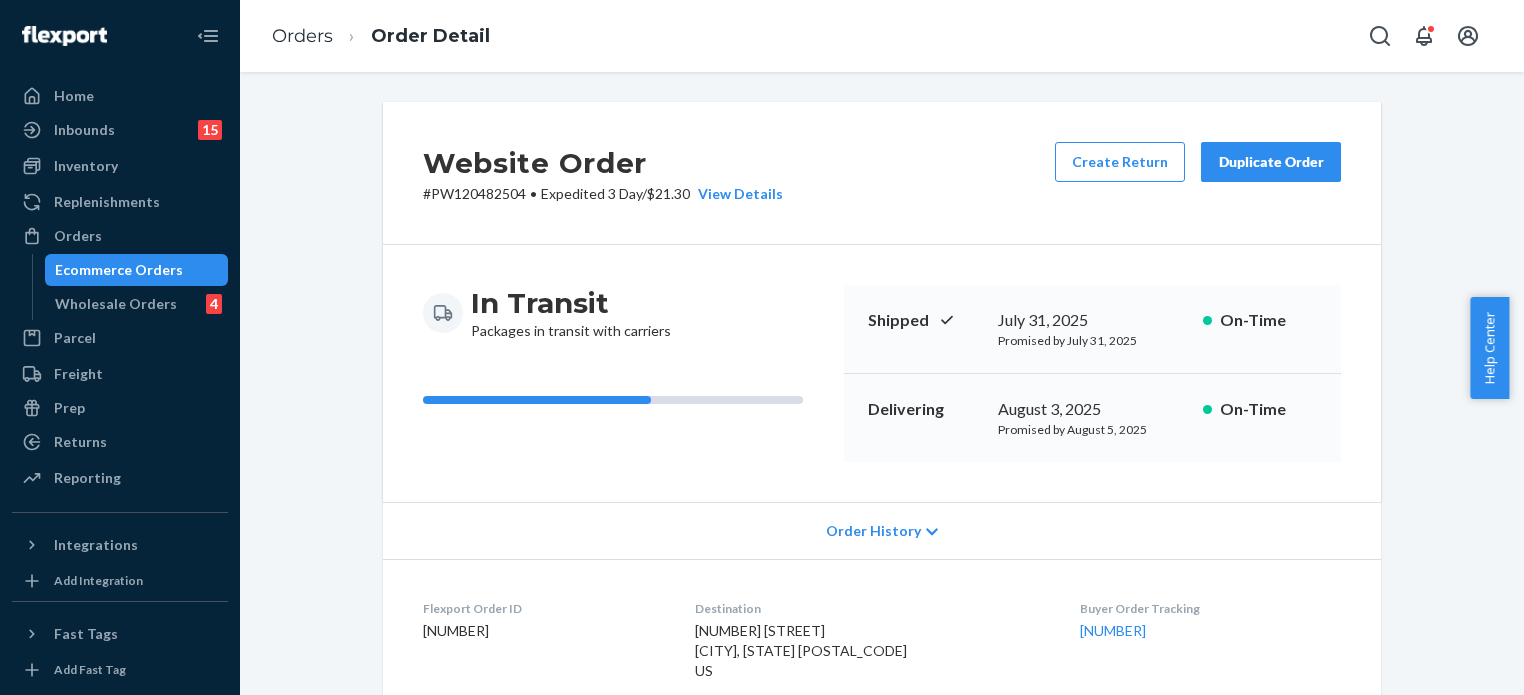 scroll, scrollTop: 0, scrollLeft: 0, axis: both 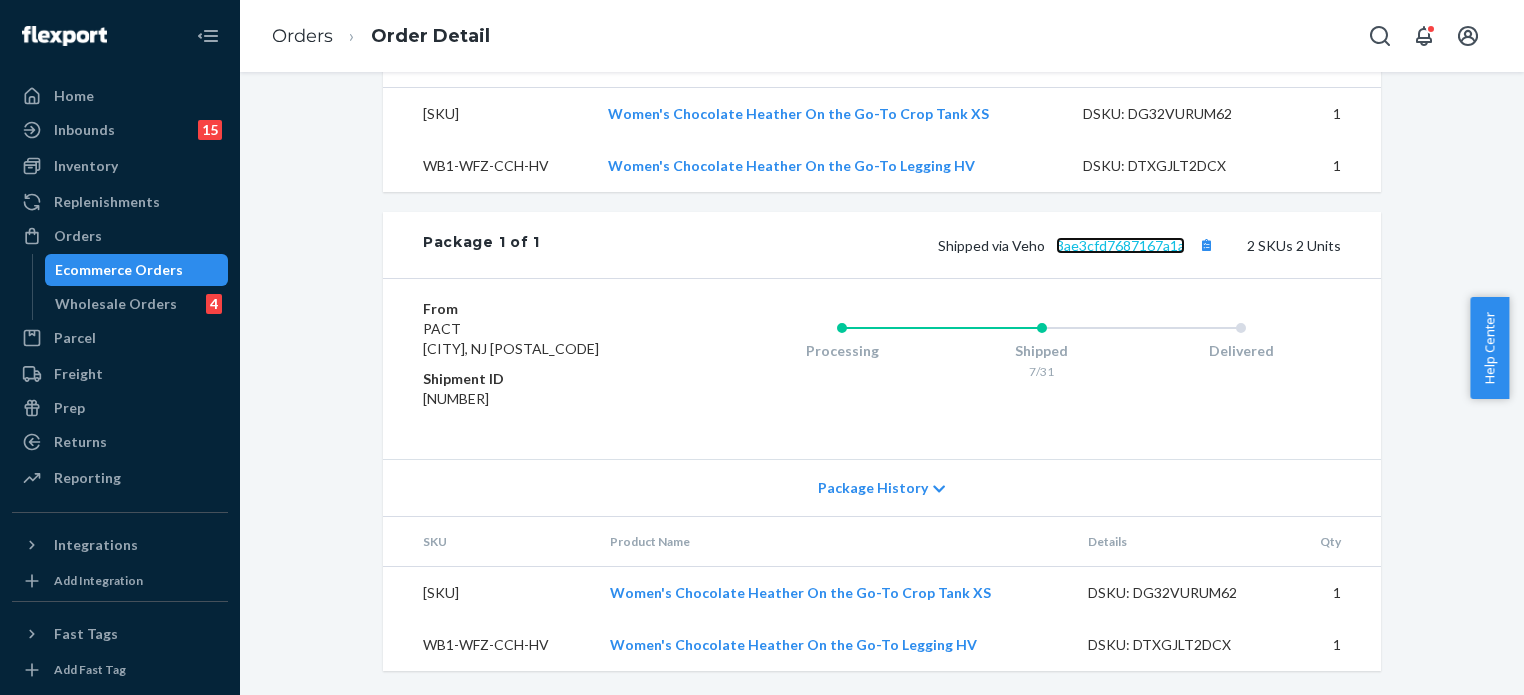 click on "3ae3cfd7687167a1a" at bounding box center (1120, 245) 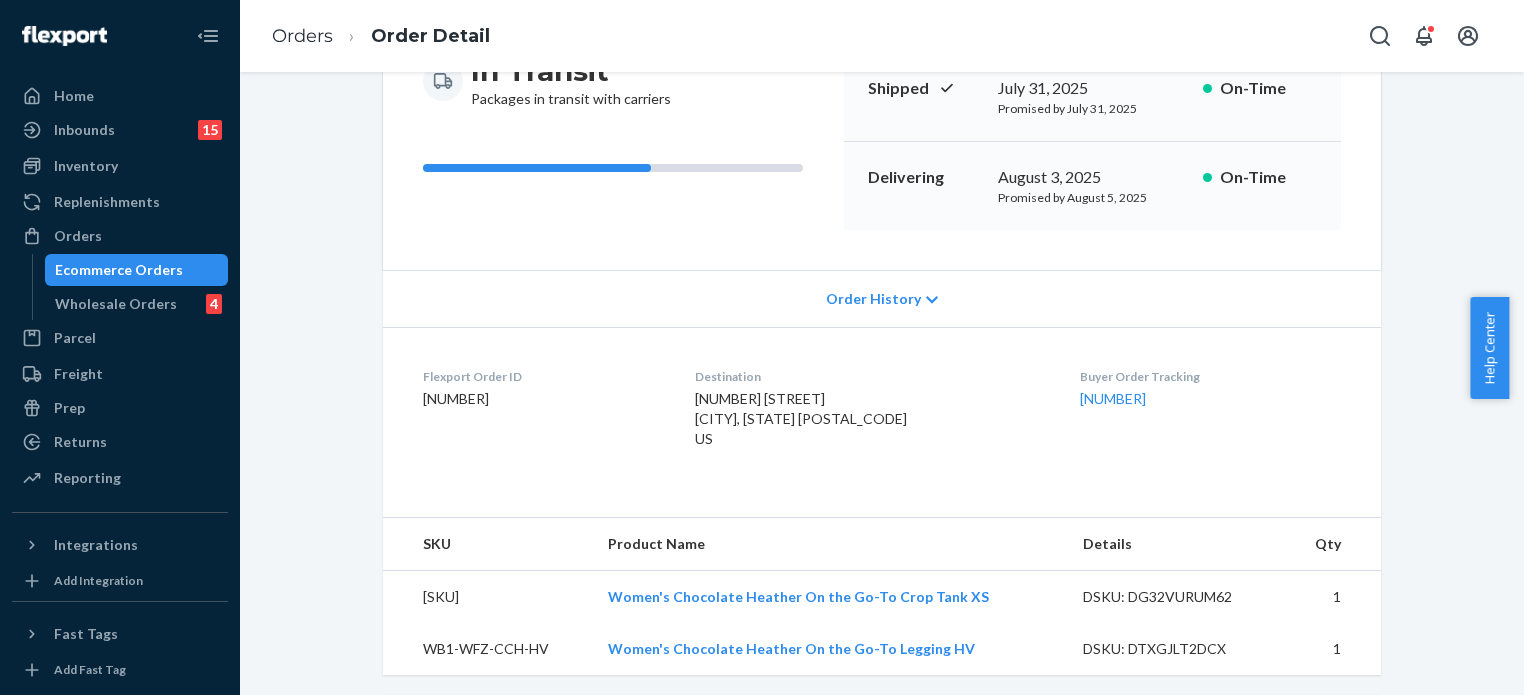 scroll, scrollTop: 0, scrollLeft: 0, axis: both 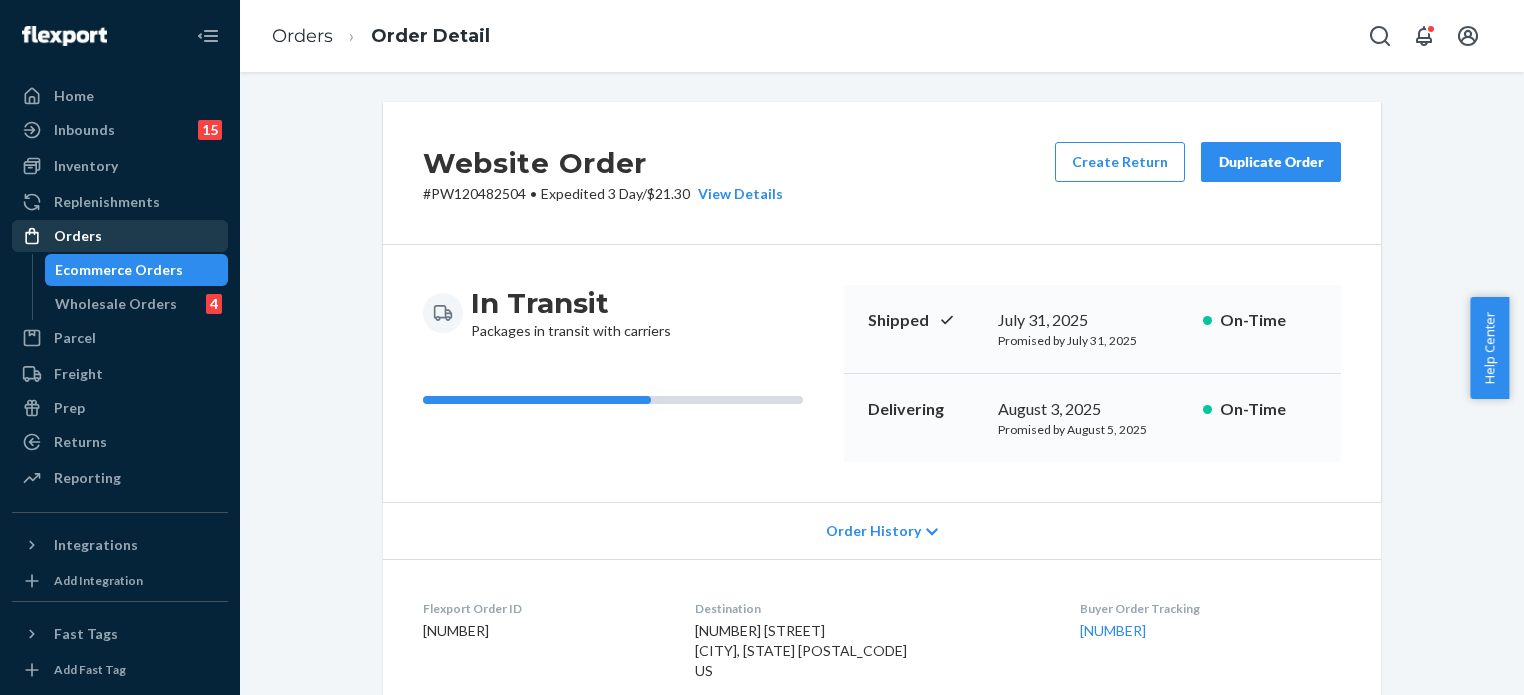 click on "Orders" at bounding box center (120, 236) 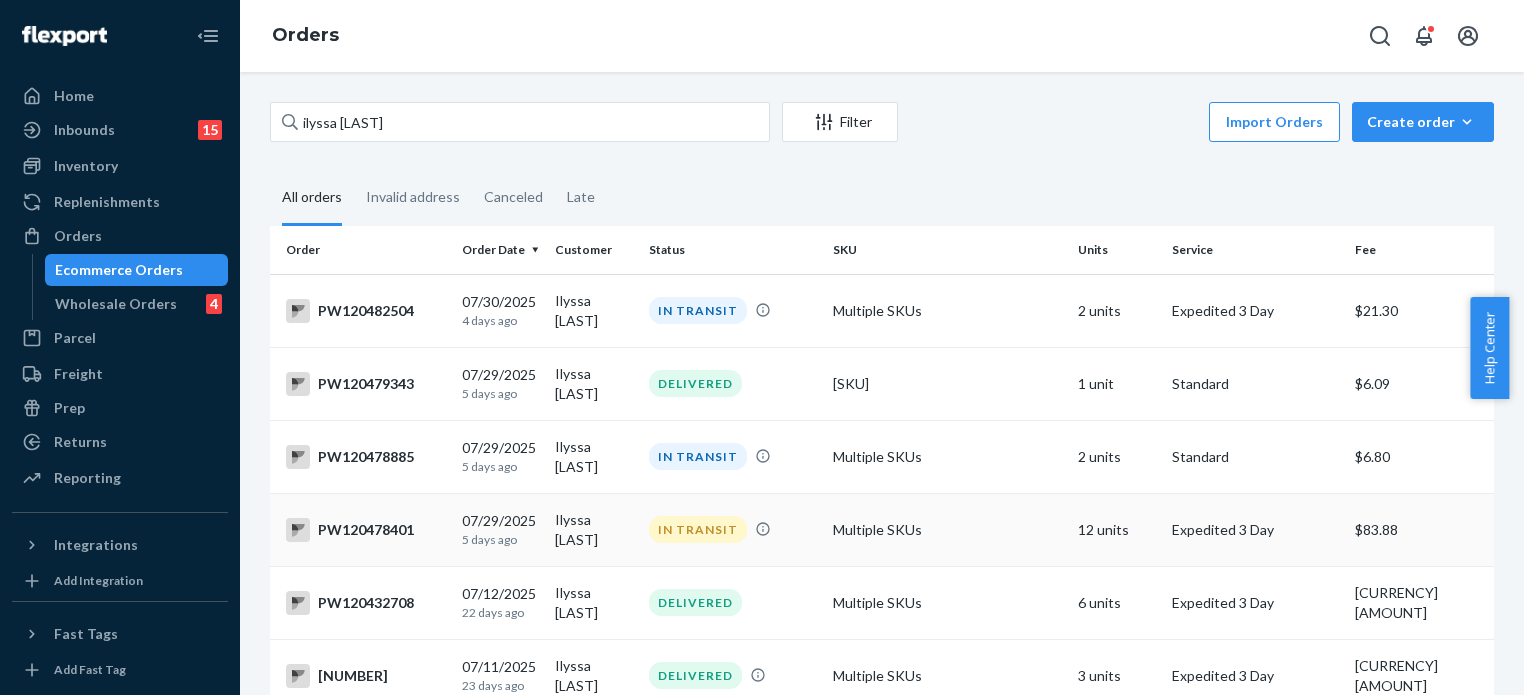 click on "Multiple SKUs" at bounding box center [947, 529] 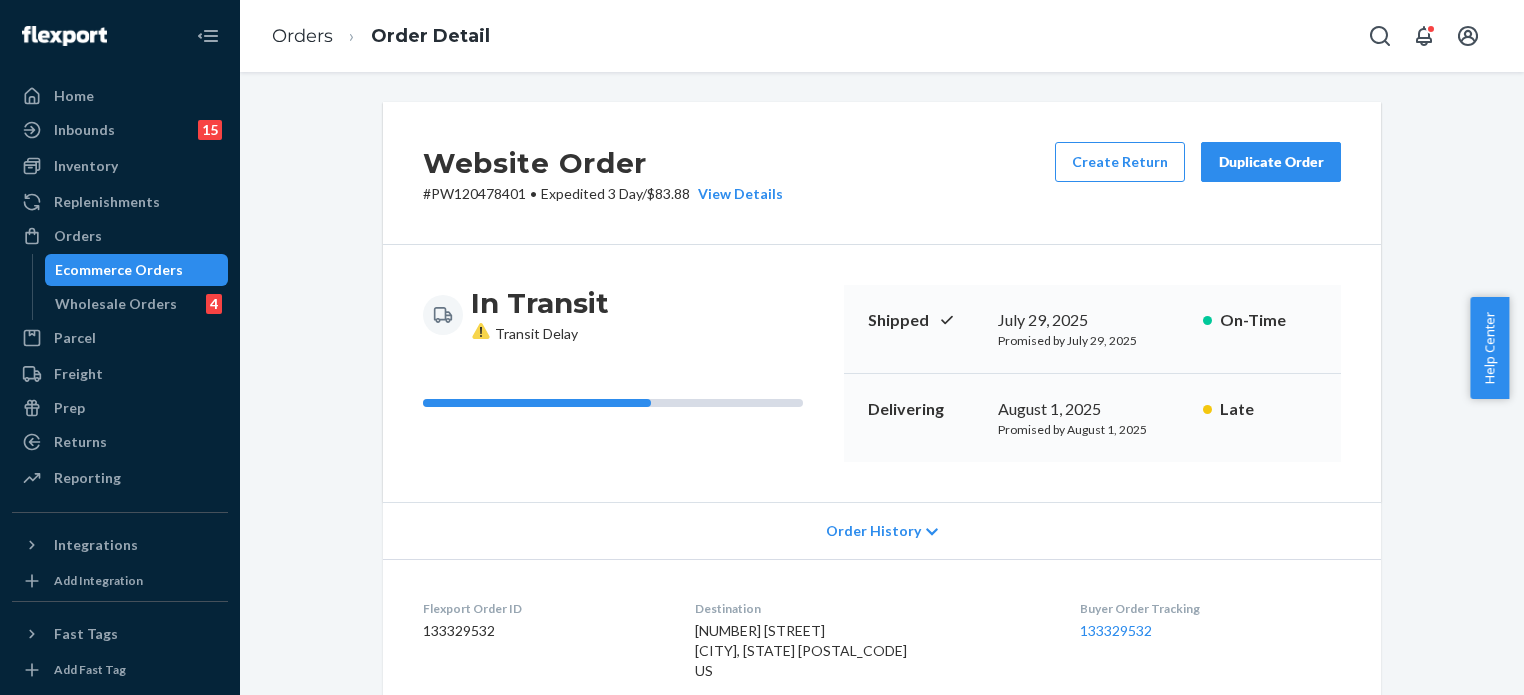 click on "Website Order # PW120478401 • Expedited 3 Day  /  $83.88 View Details Create Return Duplicate Order In Transit Transit Delay Shipped July 29, 2025 Promised by July 29, 2025 On-Time Delivering August 1, 2025 Promised by August 1, 2025 Late Order History Flexport Order ID 133329532 Destination Ilyssa [LAST]
[NUMBER] N Pearl St Apt [NUMBER]
Denver, CO [POSTAL_CODE]
US Buyer Order Tracking 133329532 SKU Product Name Details Qty WA3-WSP-CFA-1S Women's Classic Flora The Perfect Crew Socks 3-Pack 1S DSKU: DCPFYJQQ53G UPC: 197551267195 1 WA1-WAF-BLK-XS Women's Black On the Go-To Crop Tank XS DSKU: DCB6N8PQHGD 1 WC1-WTX-BLK-HZ Women's Black On the Go-To Bootcut Legging HZ DSKU: DYTSC6NW4VF 1 WB1-W1K-BLK-XX Women's Black On the Go-To Pocket Legging XX DSKU: DALPTPRX8CZ 1 WA1-WAF-CND-XS Women's Cinder On the Go-To Crop Tank XS DSKU: DPSWDUAF6KD 1 WC1-WTX-CND-HZ Women's Cinder On the Go-To Bootcut Legging HZ DSKU: DD434FKCRK2 1 WB1-W1K-CND-XS Women's Cinder On the Go-To Pocket Legging XS DSKU: DMB87ZVCG2S 1 WA1-W7C-RVR-XS 1 1 1" at bounding box center [882, 1671] 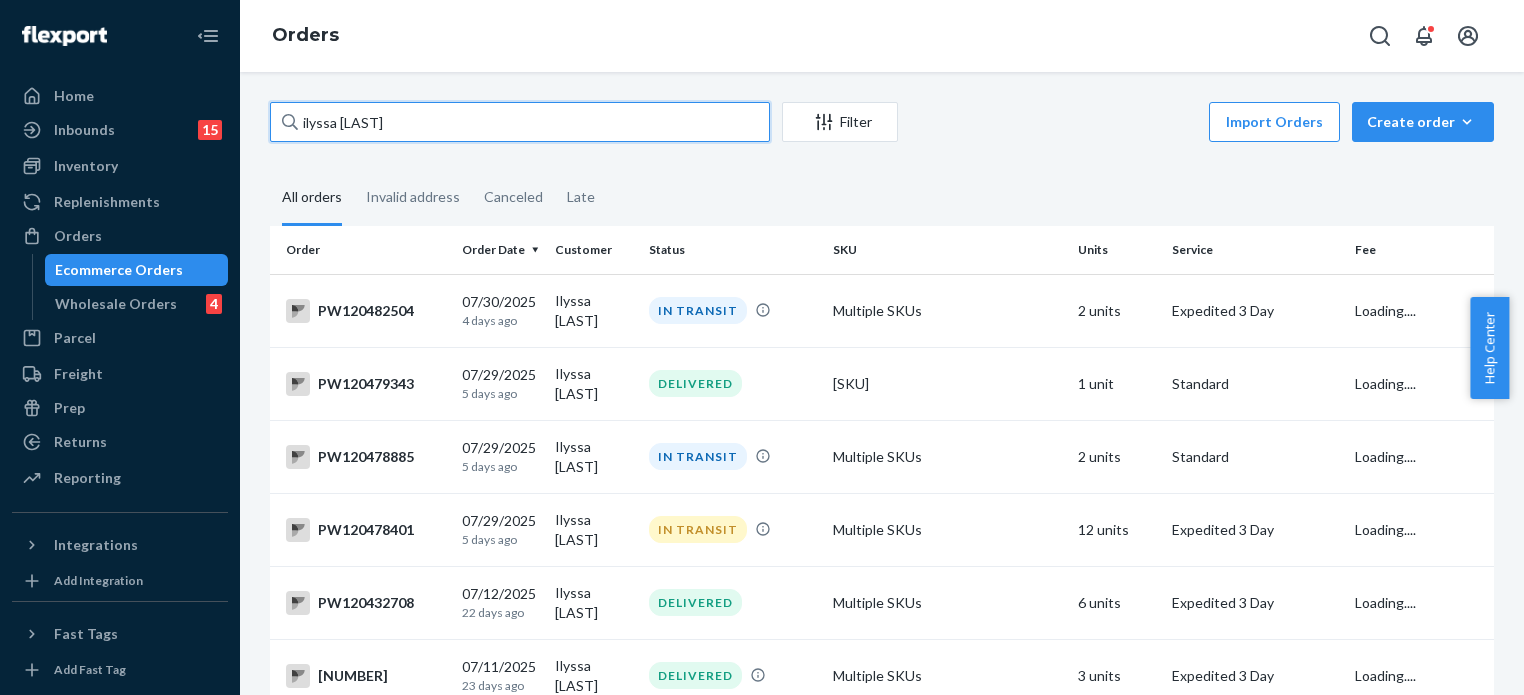 click on "ilyssa [LAST]" at bounding box center (520, 122) 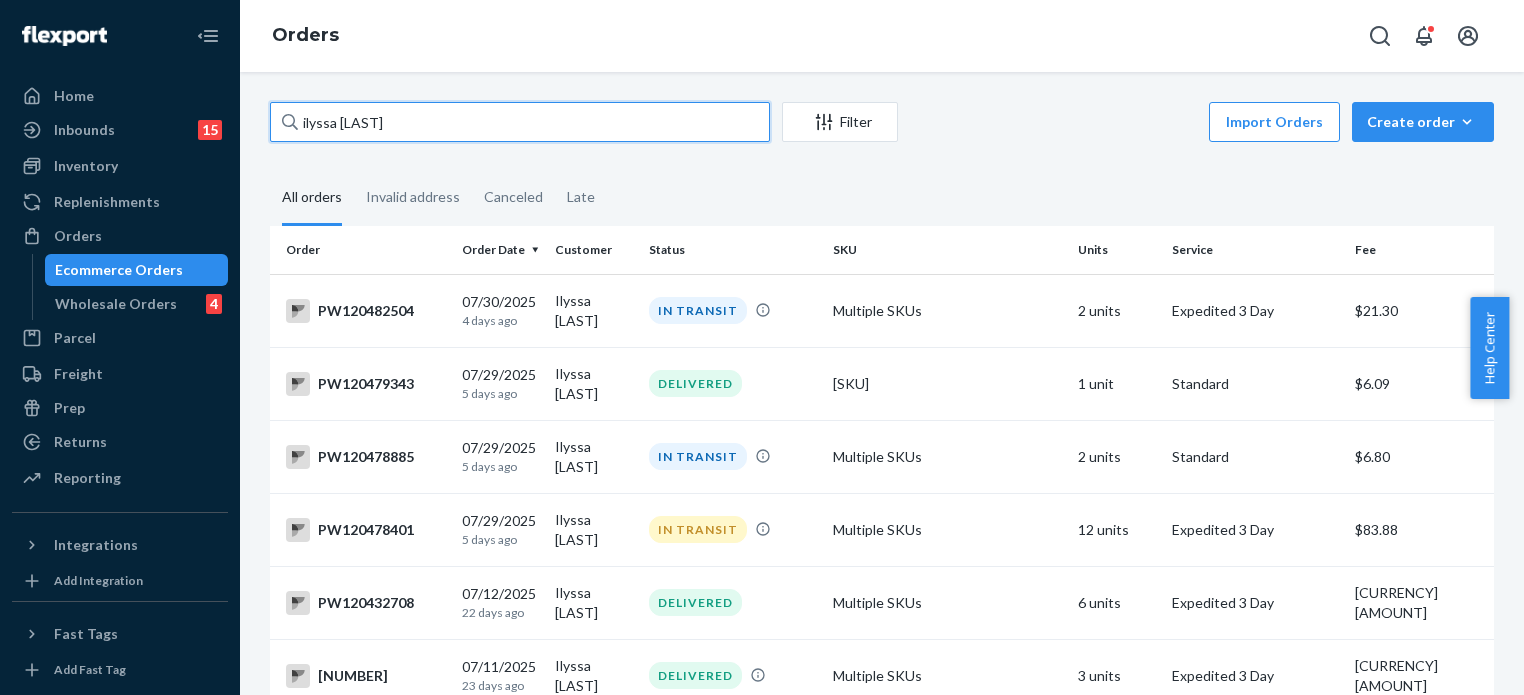 drag, startPoint x: 260, startPoint y: 114, endPoint x: -72, endPoint y: 60, distance: 336.36288 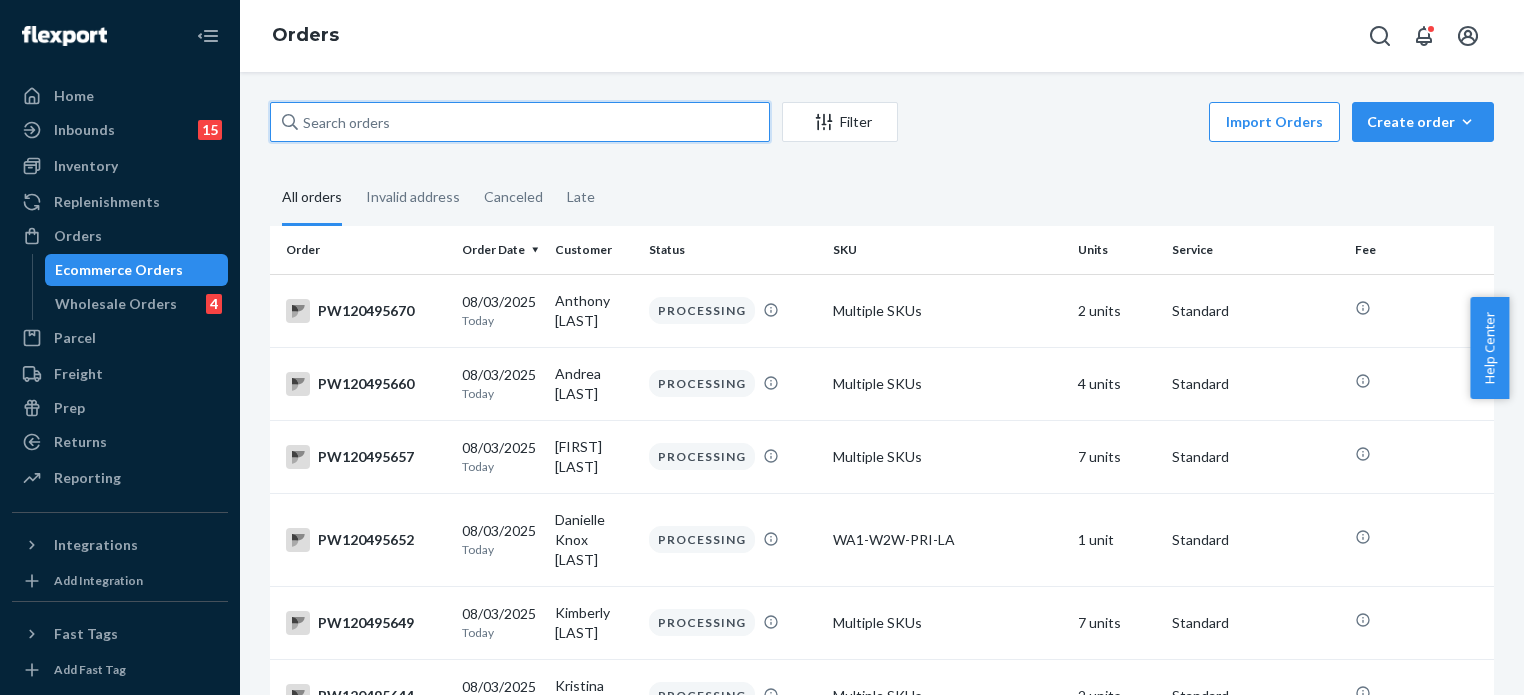 type 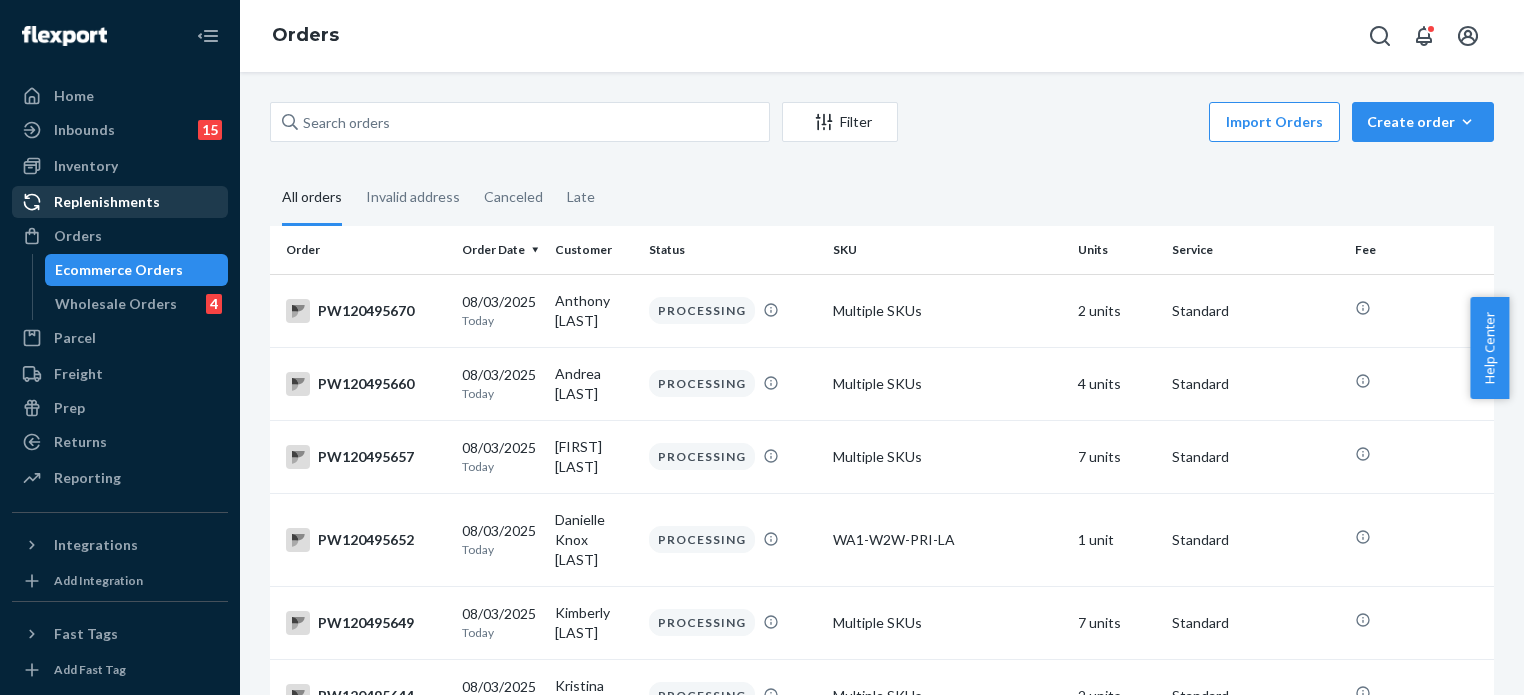 click on "Replenishments" at bounding box center (120, 202) 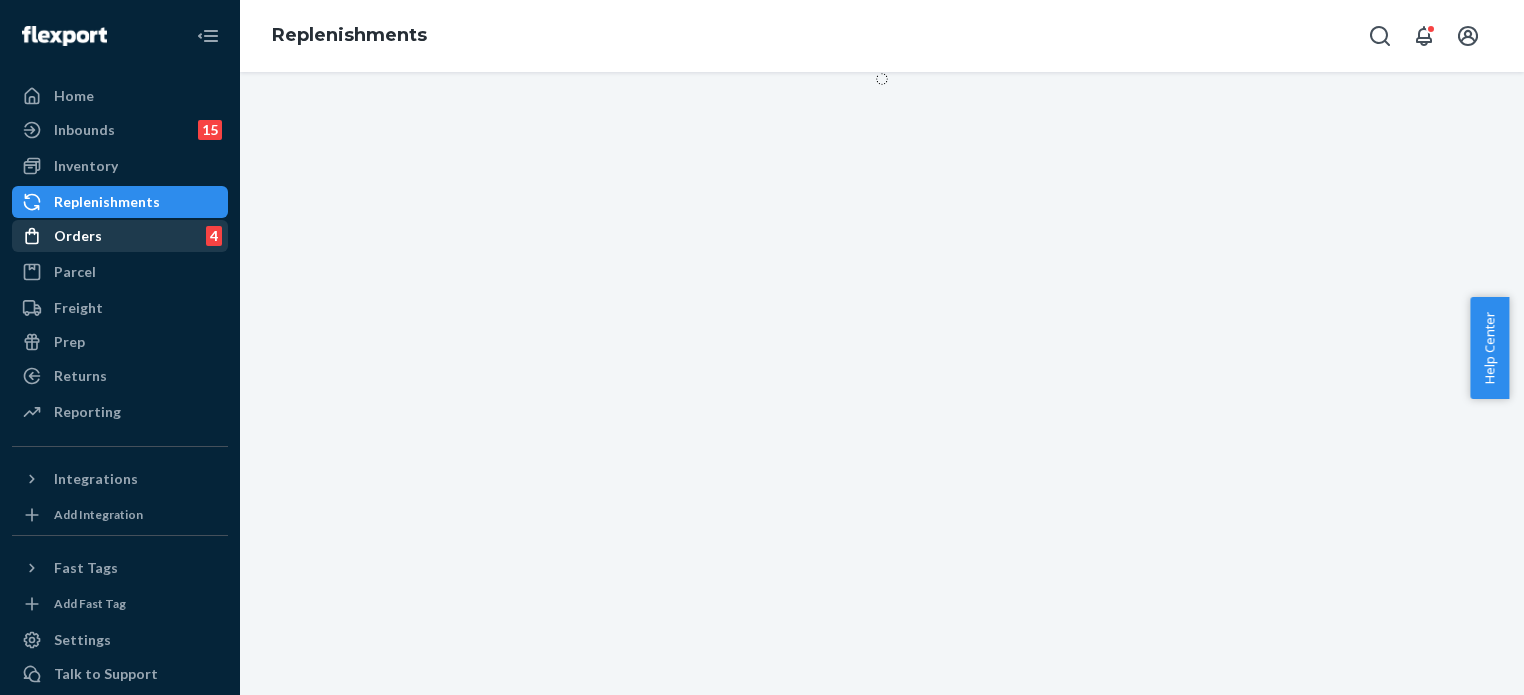 click on "Orders 4" at bounding box center [120, 236] 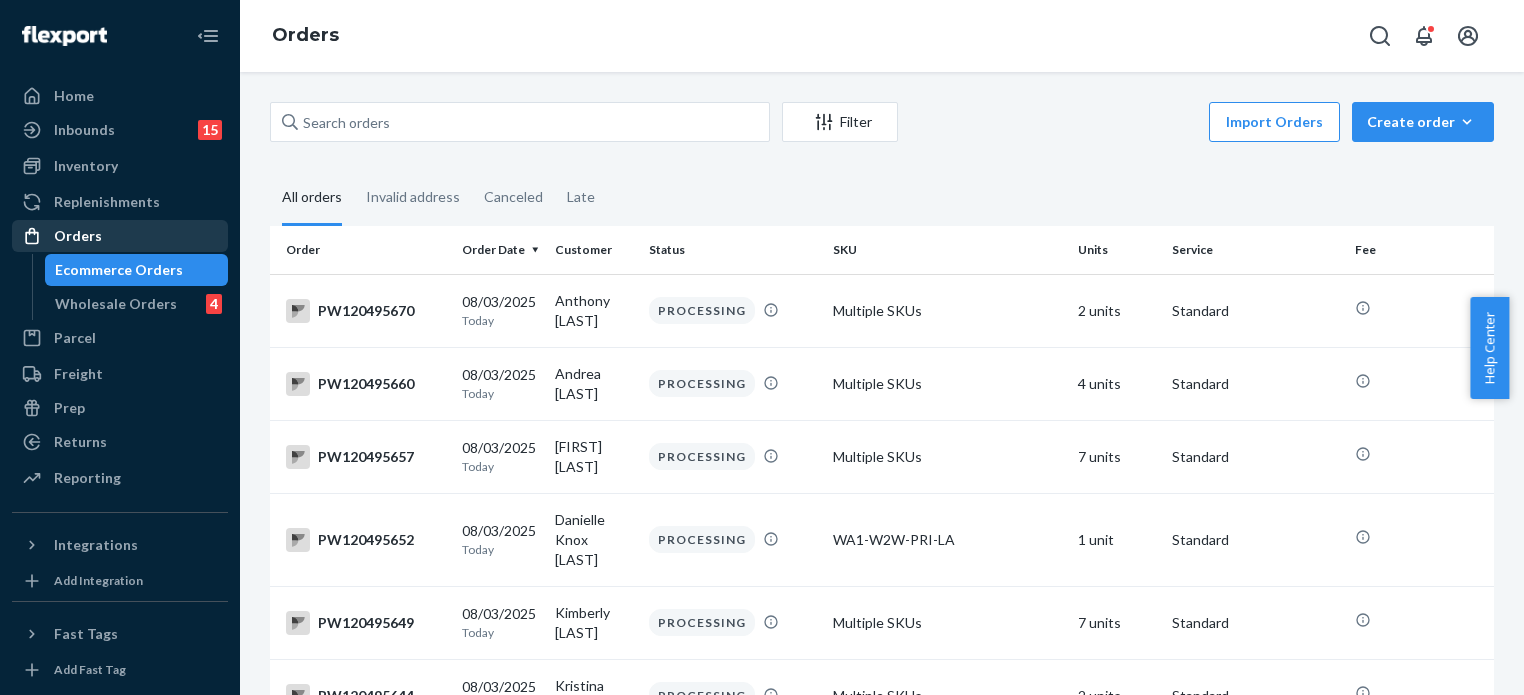 click on "Orders" at bounding box center (120, 236) 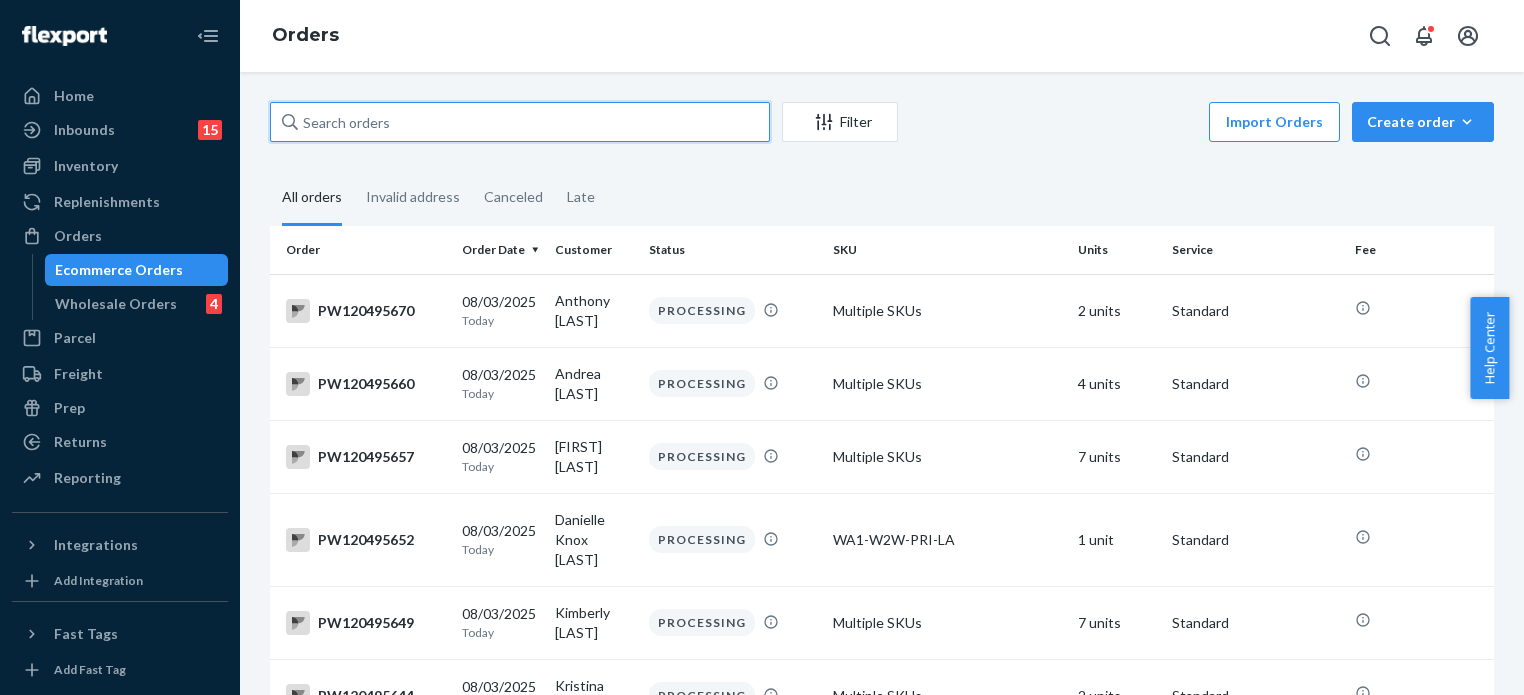 click at bounding box center [520, 122] 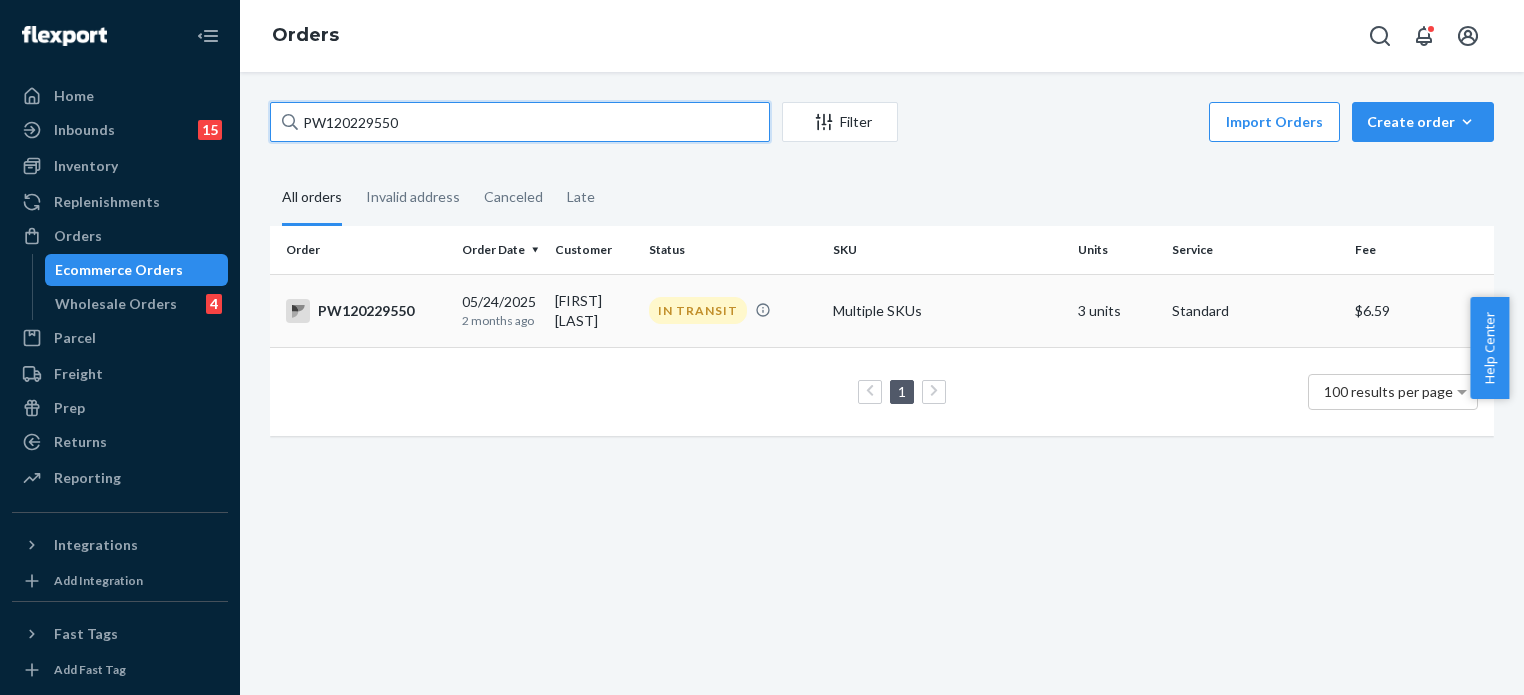 type on "PW120229550" 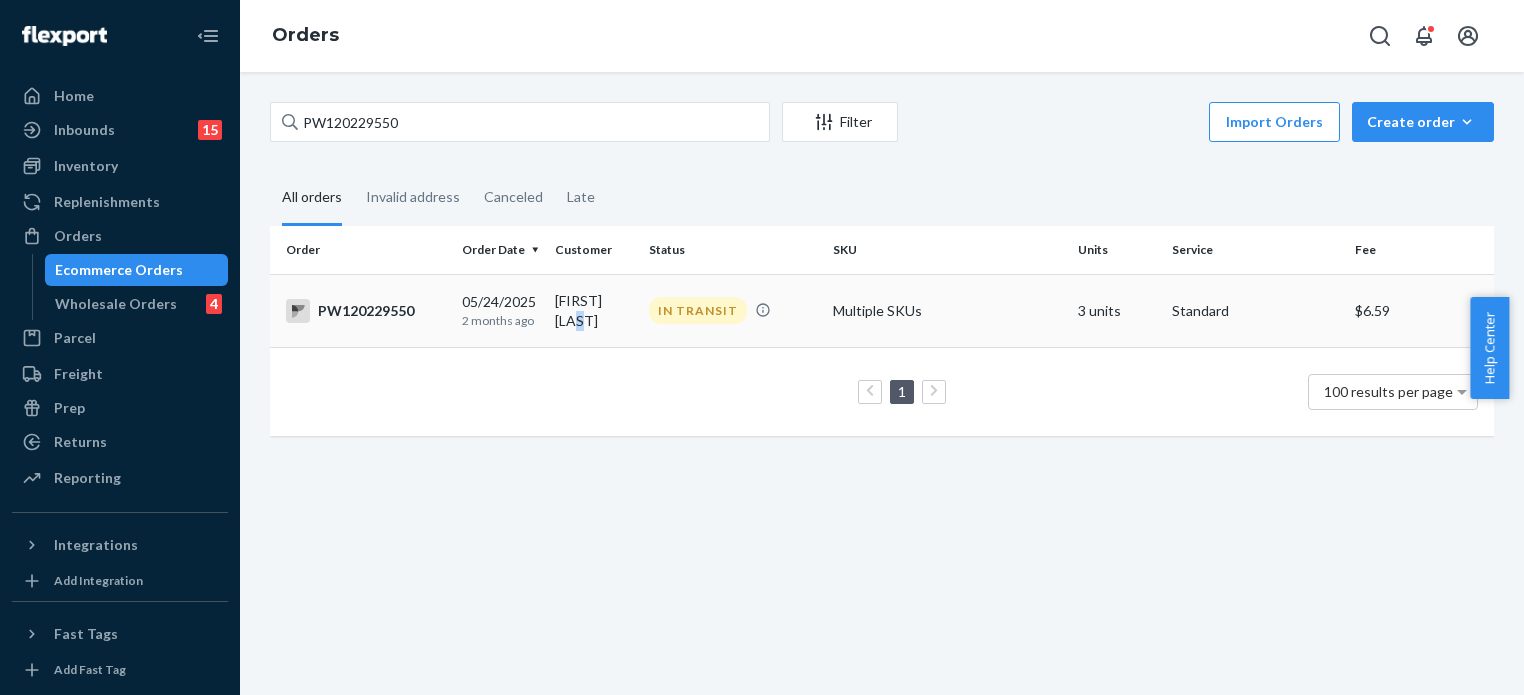 click on "[FIRST] [LAST]" at bounding box center [594, 310] 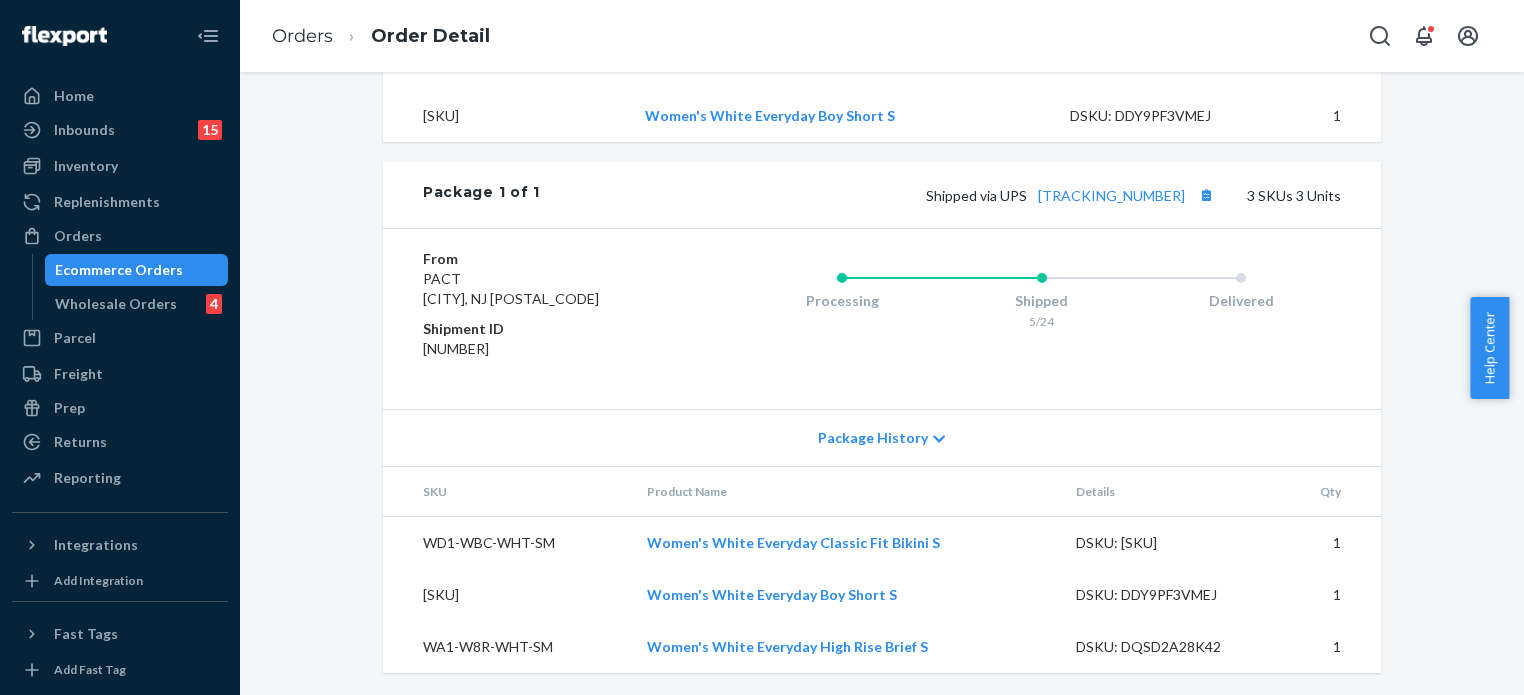 scroll, scrollTop: 864, scrollLeft: 0, axis: vertical 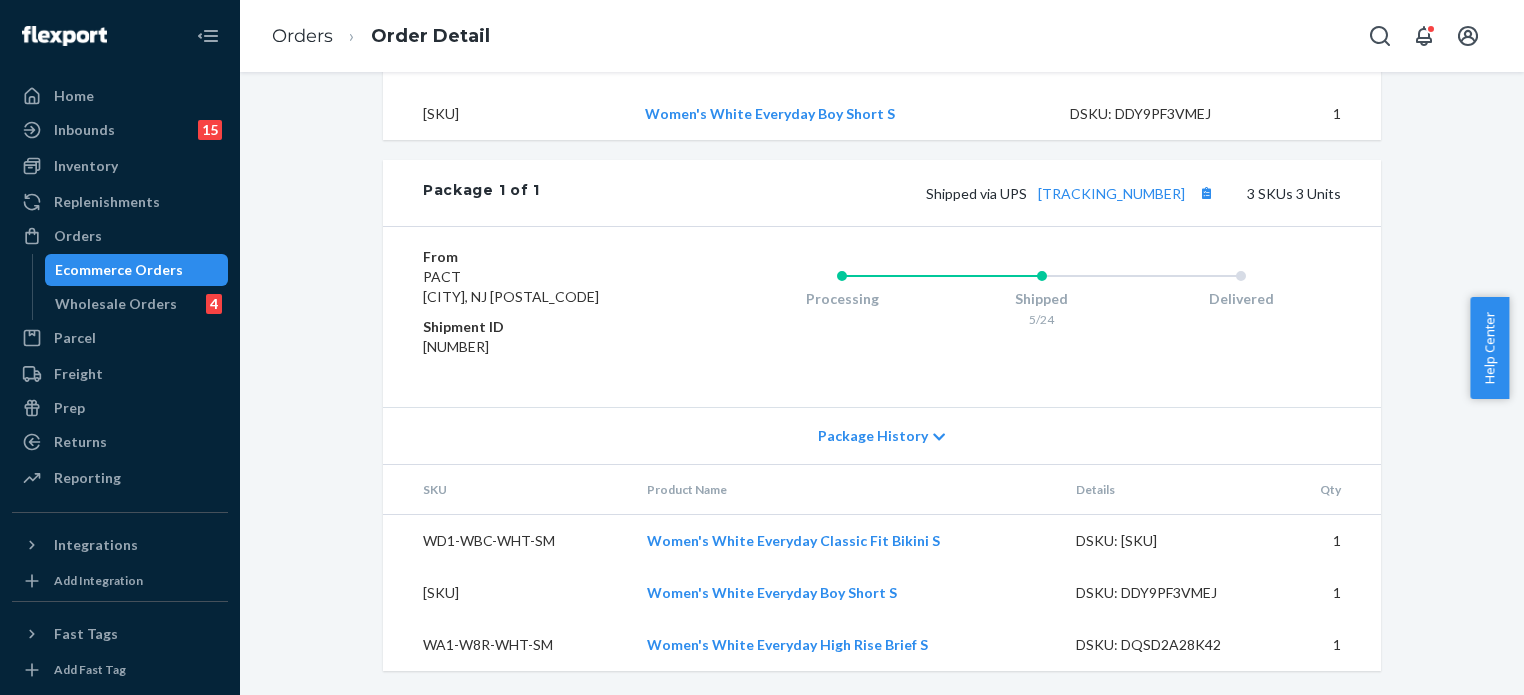 click on "Website Order # [NUMBER] • Standard  /  [CURRENCY][AMOUNT] View Details Create Return Duplicate Order In Transit Packages may be lost Your package may be lost Packages are rarely this late and we're sorry this still hasn't arrived. Flexport can no longer file claims for orders 30 days after the promised delivery date. Shipped Date: [DATE] Promised Delivery Date: [DATE] Learn More Order History Flexport Order ID [NUMBER] Destination [FIRST] [LAST]
[NUMBER] [STREET]
[CITY], [STATE] [POSTAL_CODE]
US Buyer Order Tracking [NUMBER] SKU Product Name Details Qty [SKU] [PRODUCT_NAME] [SKU] [PRODUCT_NAME] [SKU] [PRODUCT_NAME] Package 1 of 1 Shipped via UPS   [TRACKING_NUMBER]   SKUs   Units From PACT
Phillipsburg, [STATE] [POSTAL_CODE] Shipment ID [NUMBER] Processing Shipped [DATE] Delivered Package History SKU Product Name Details Qty [SKU] [PRODUCT_NAME] [SKU] [PRODUCT_NAME] 1" at bounding box center [882, -8] 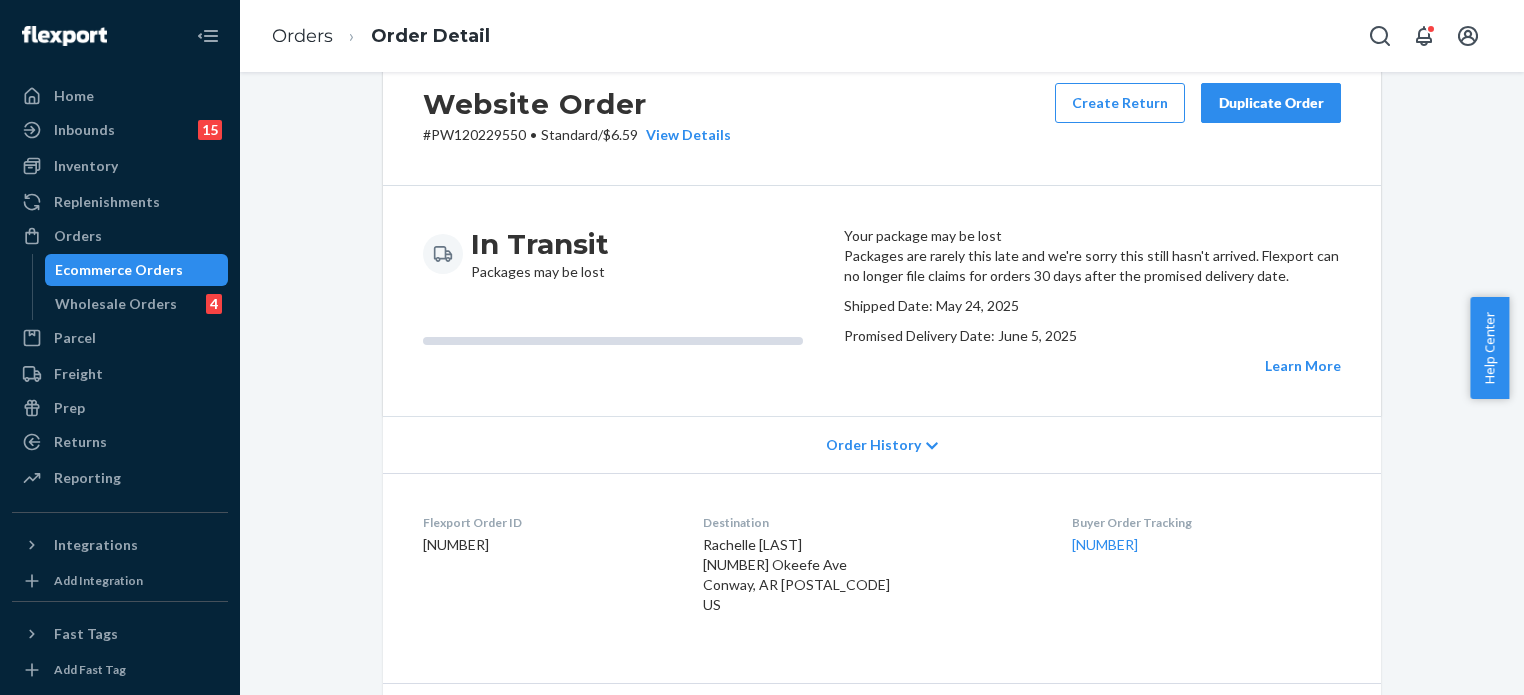 scroll, scrollTop: 0, scrollLeft: 0, axis: both 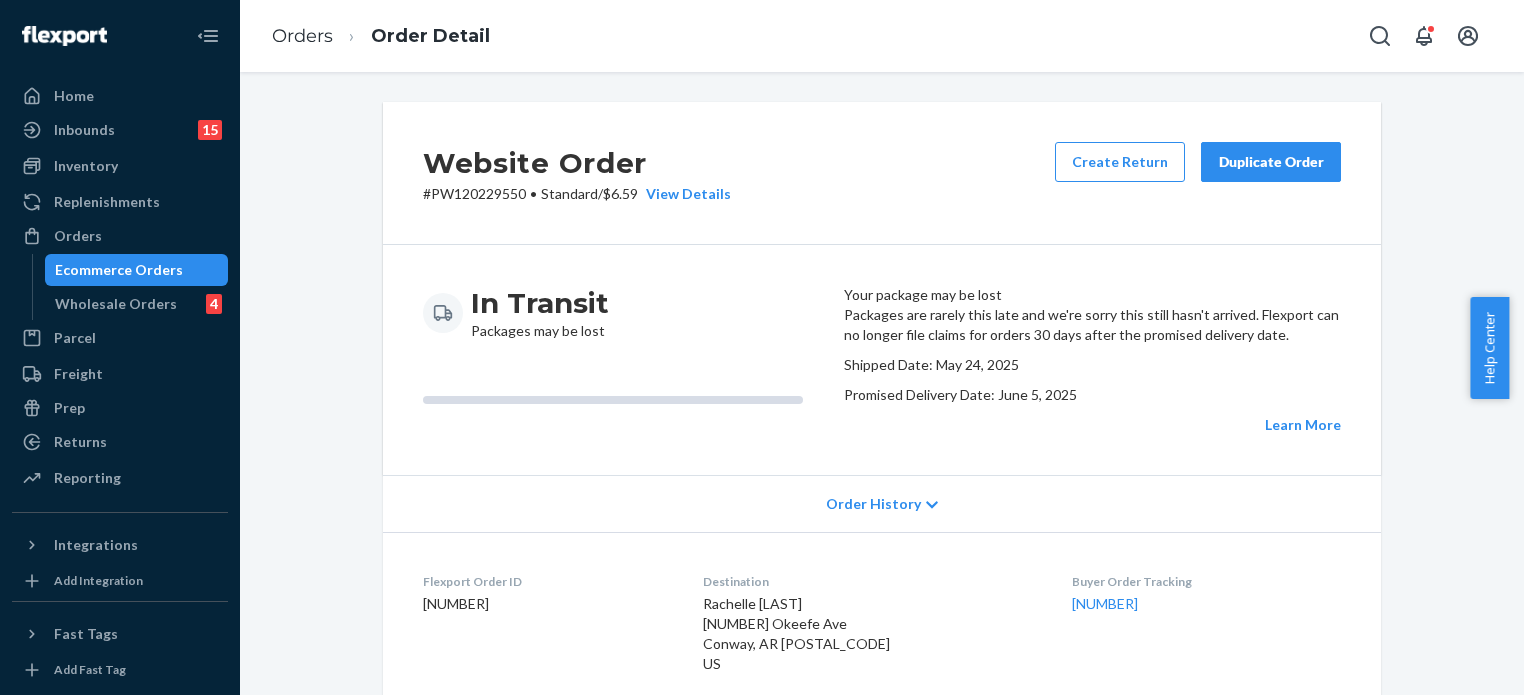 click on "Website Order # [NUMBER] • Standard  /  [CURRENCY][AMOUNT] View Details Create Return Duplicate Order" at bounding box center (882, 173) 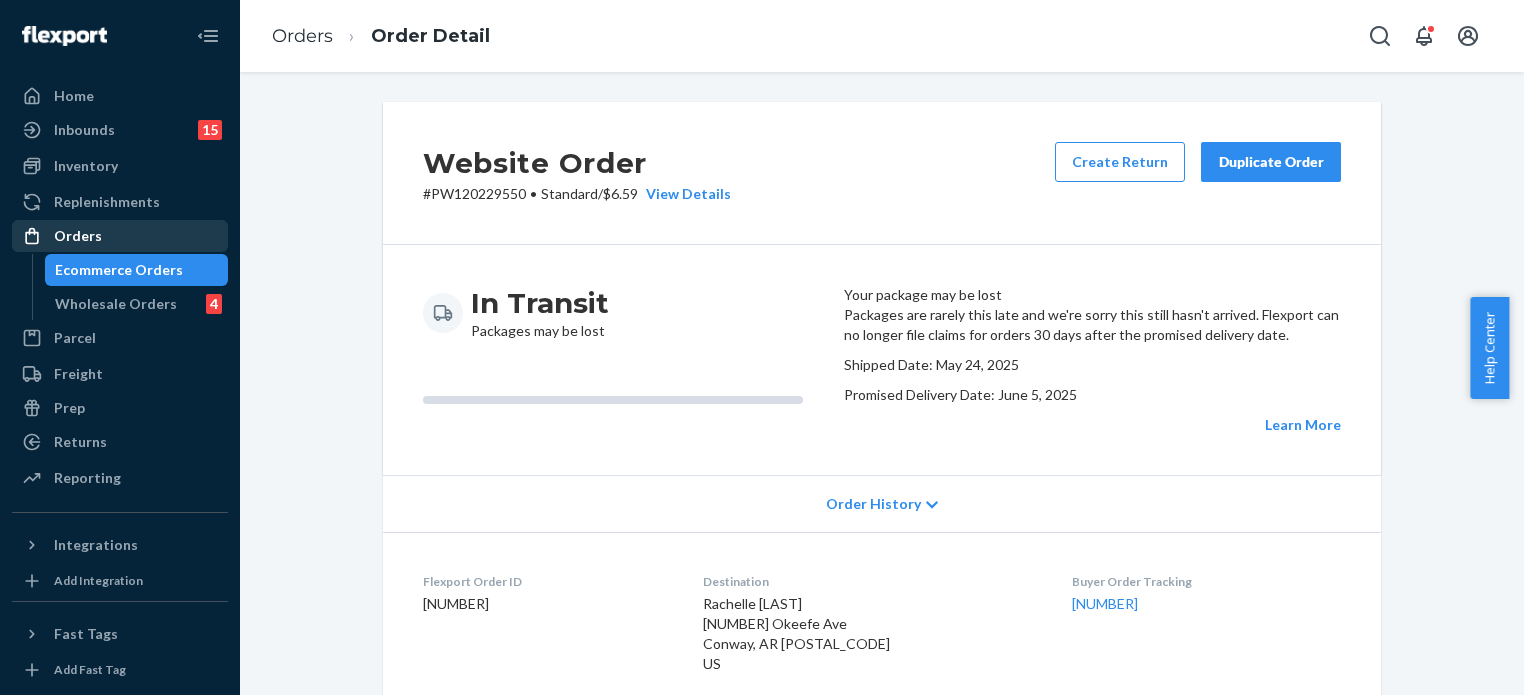 click on "Orders" at bounding box center [120, 236] 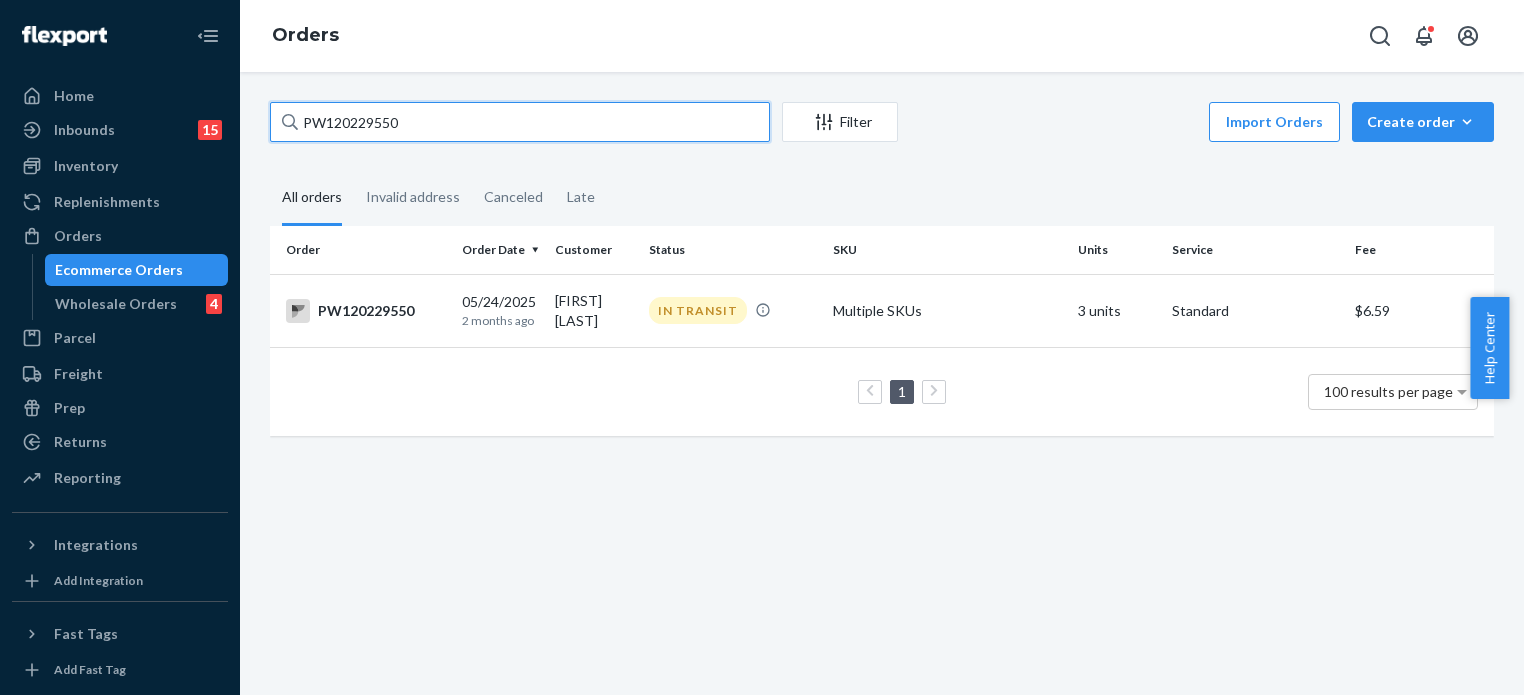 drag, startPoint x: 331, startPoint y: 94, endPoint x: 88, endPoint y: 56, distance: 245.95325 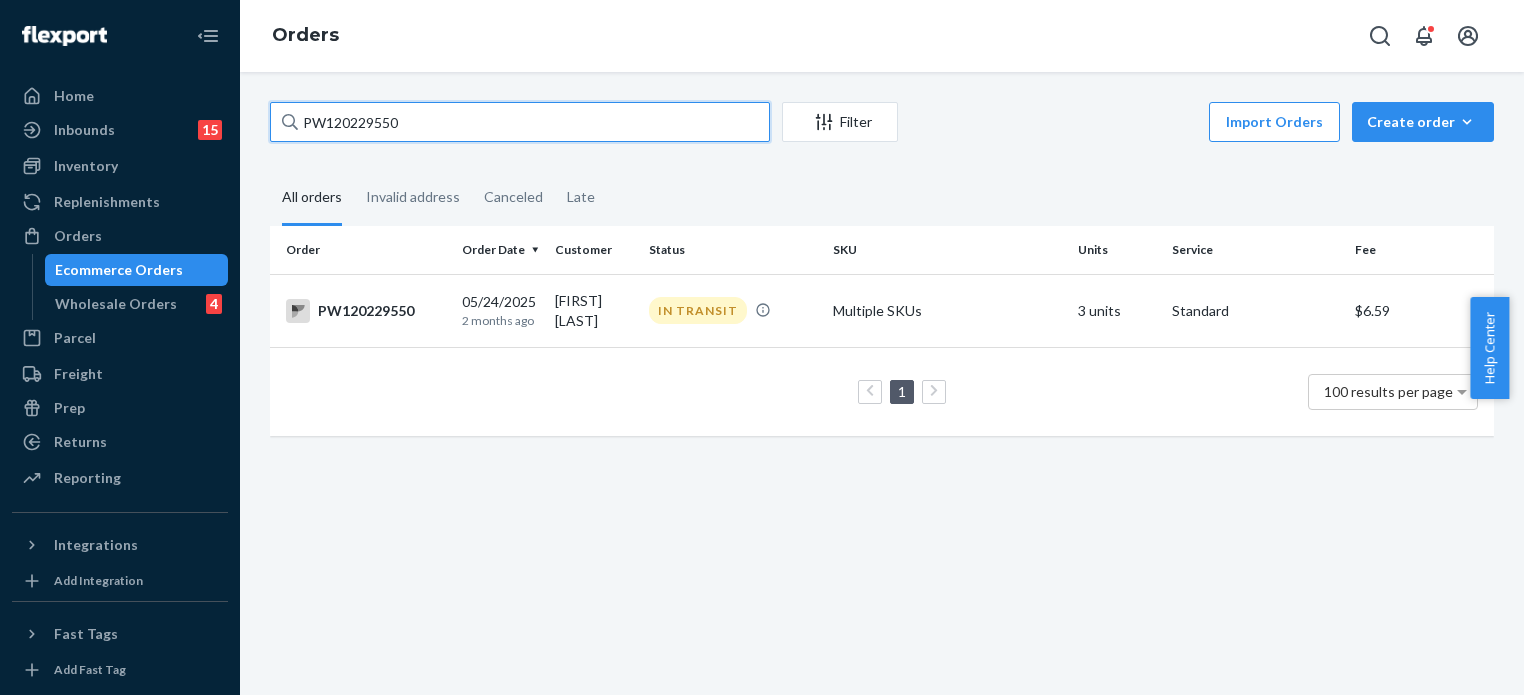 click on "Home Inbounds 15 Shipping Plans Problems 15 Inventory Products Branded Packaging Replenishments OrdersEcommerce Orders Wholesale Orders 4 Parcel Parcel orders Integrations Freight Prep Returns All Returns Settings Packages Reporting Reports Analytics Integrations Add Integration Fast Tags Add Fast Tag Settings Talk to Support Help Center Give Feedback Orders PW120229550 Filter Import Orders Create order Ecommerce order Removal order All orders Invalid address Canceled Late Order Order Date Customer Status SKU Units Service Fee PW120229550 05/24/2025 2 months ago Rachelle [LAST] IN TRANSIT Multiple SKUs 3 units Standard $6.59 1 100 results per page" at bounding box center [762, 347] 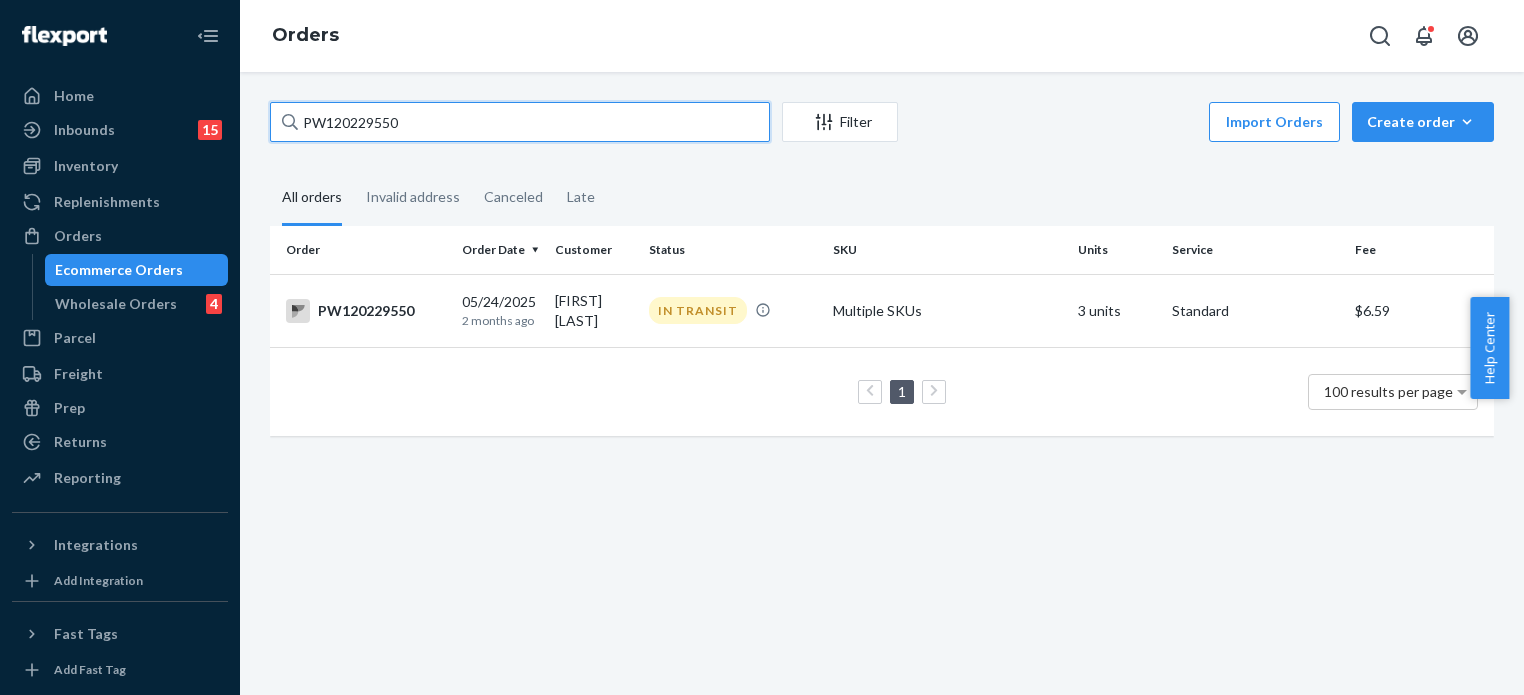 paste on "[NUMBER]" 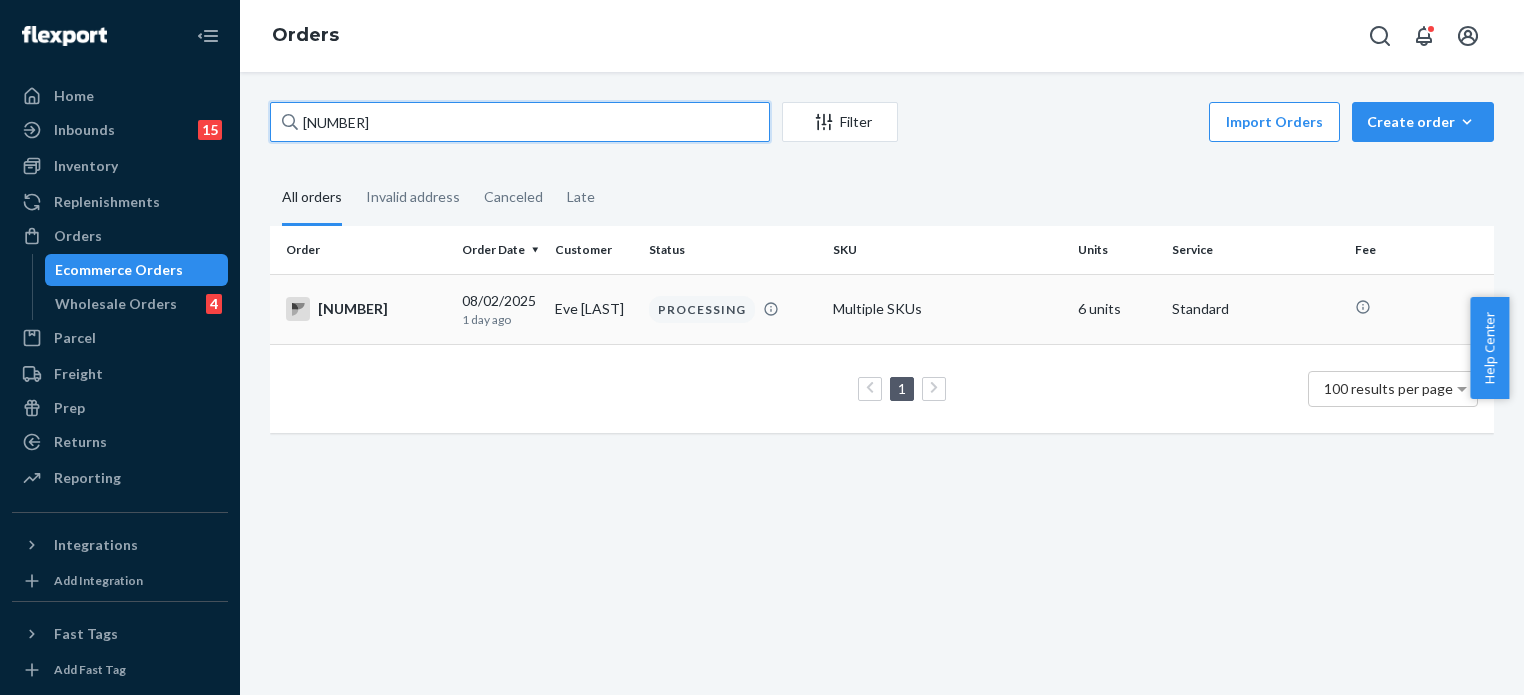 type on "[NUMBER]" 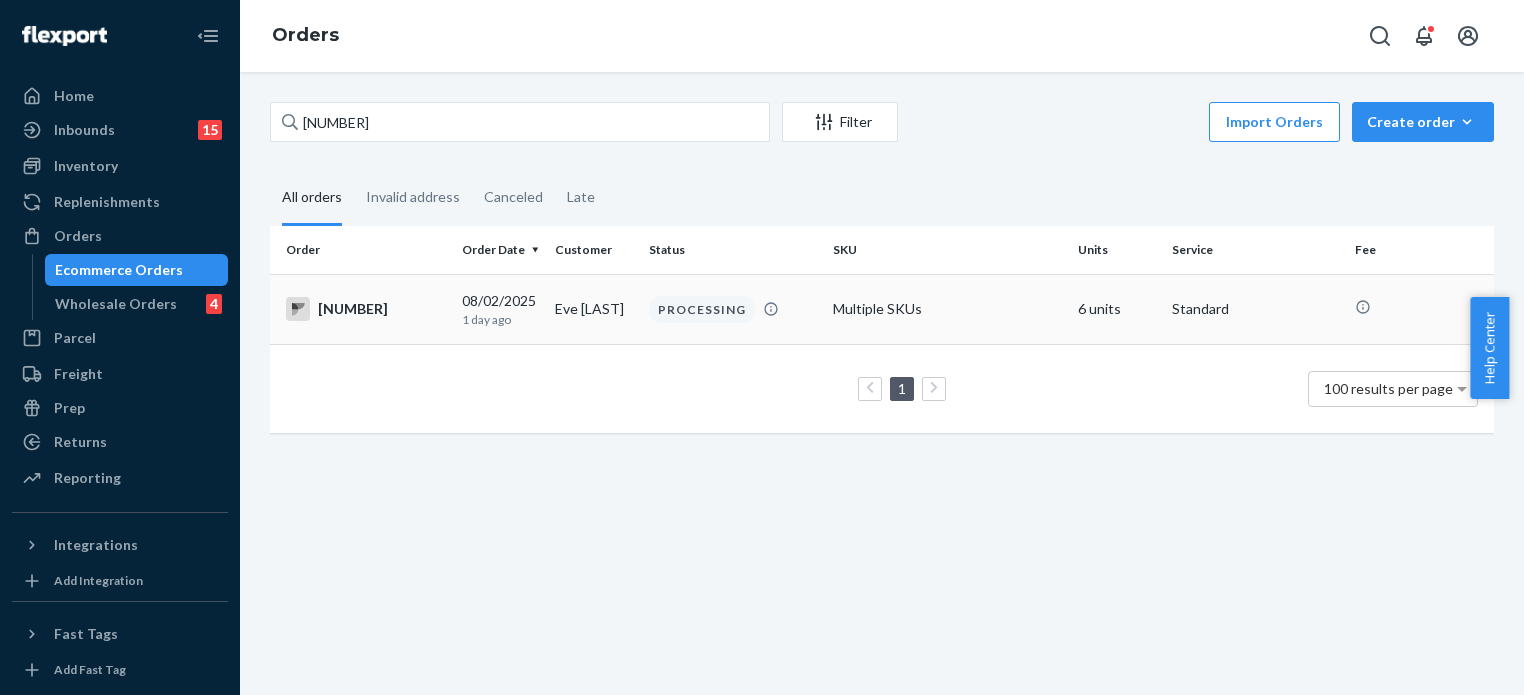 click on "PROCESSING" at bounding box center [733, 309] 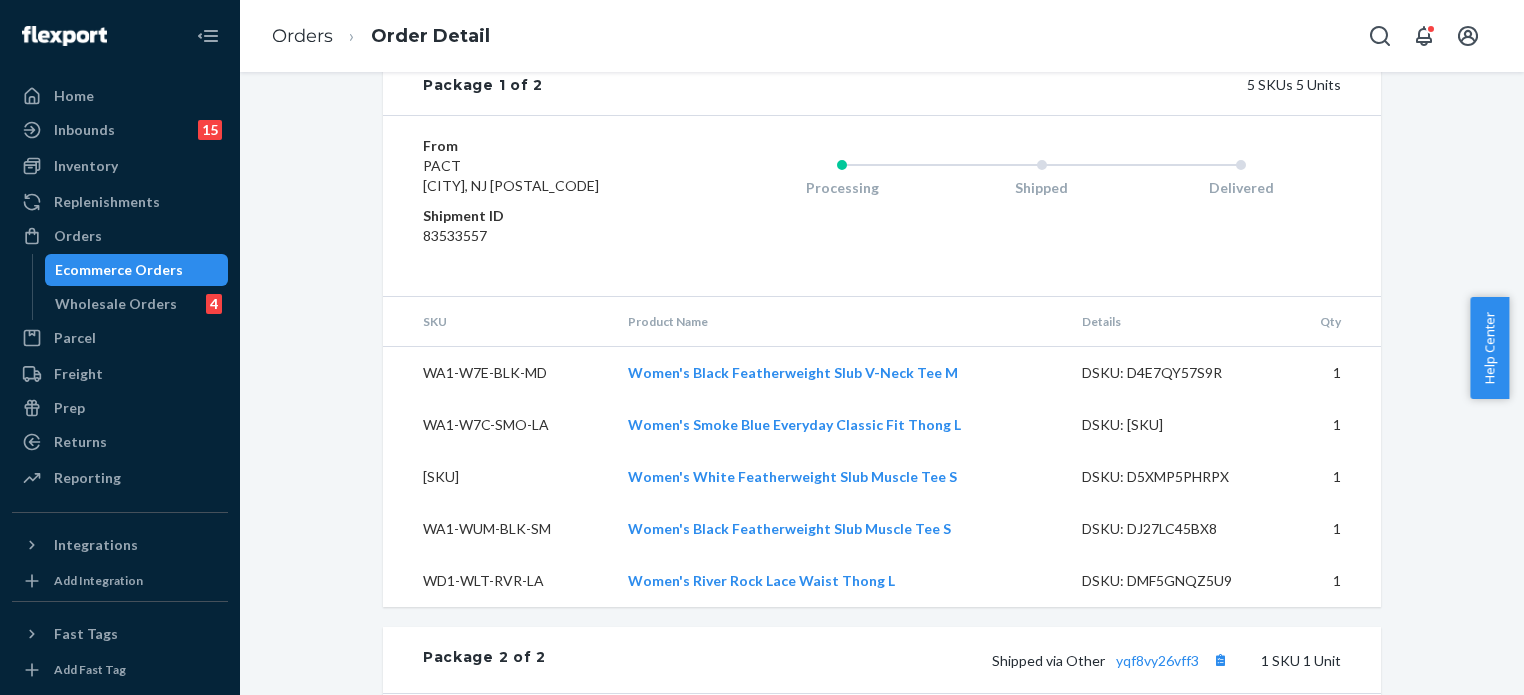 scroll, scrollTop: 1460, scrollLeft: 0, axis: vertical 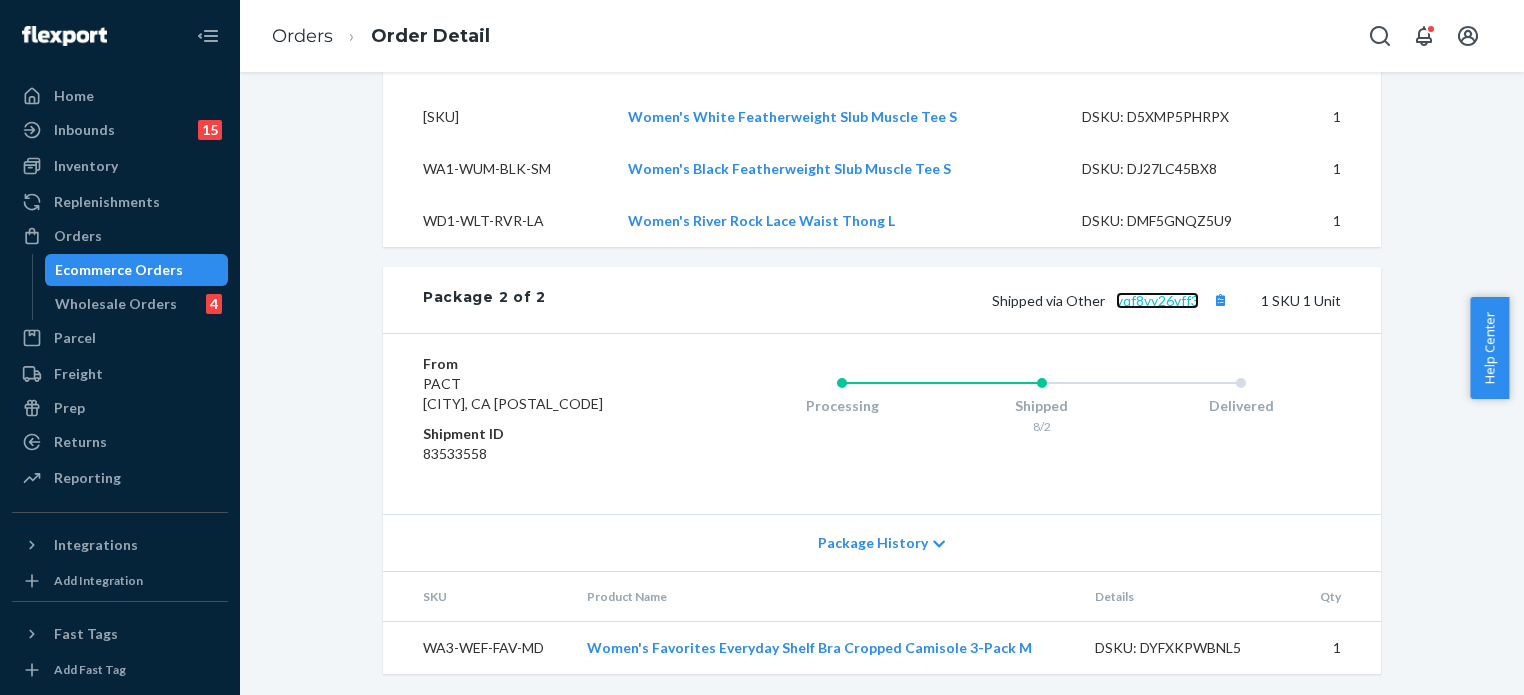 click on "yqf8vy26vff3" at bounding box center [1157, 300] 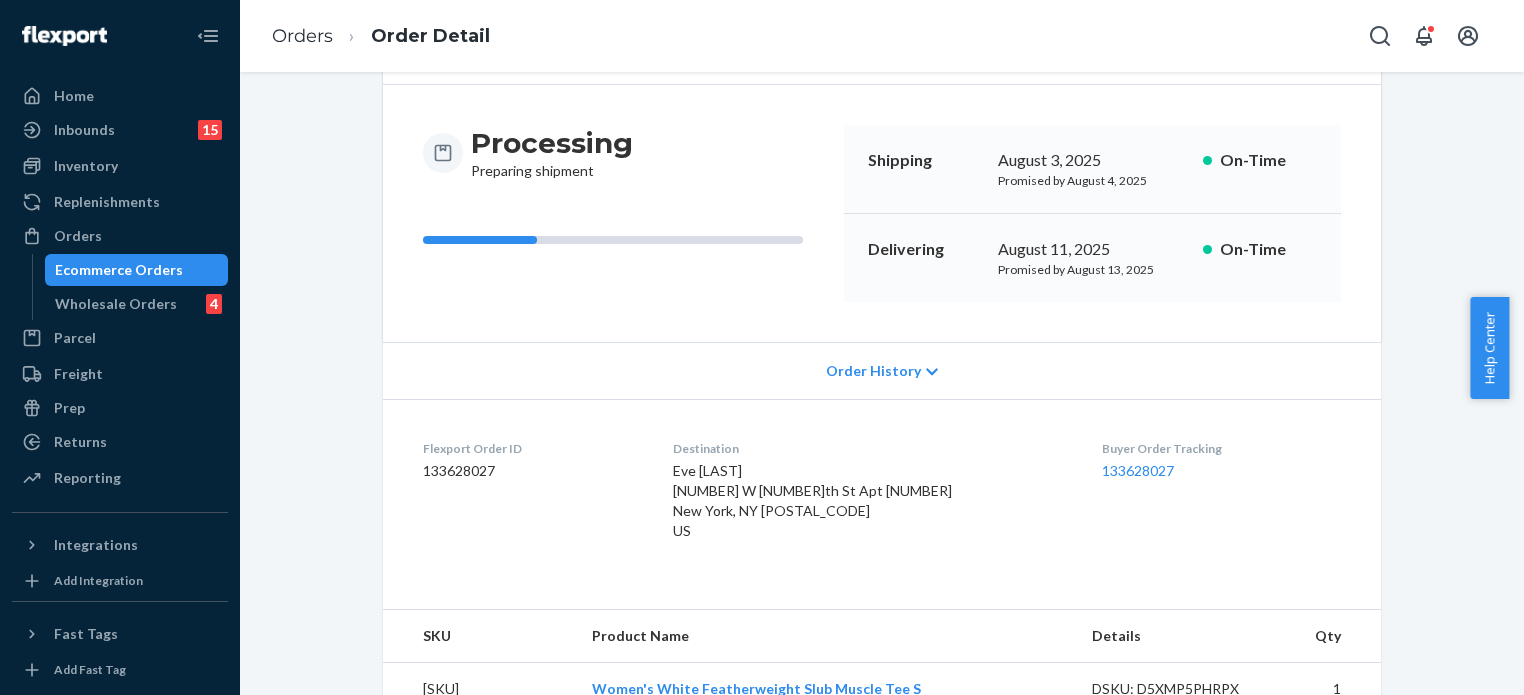 scroll, scrollTop: 0, scrollLeft: 0, axis: both 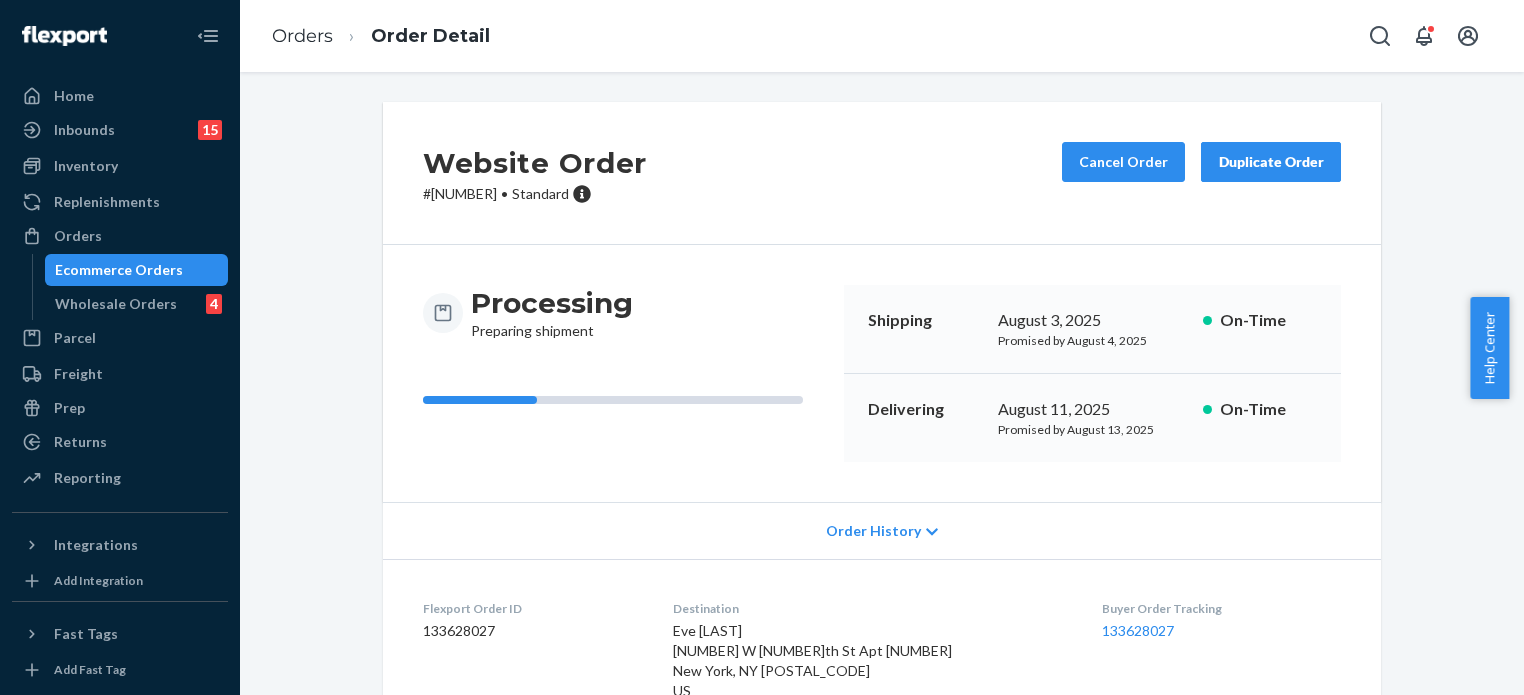 click on "Help Center" at bounding box center [1489, 348] 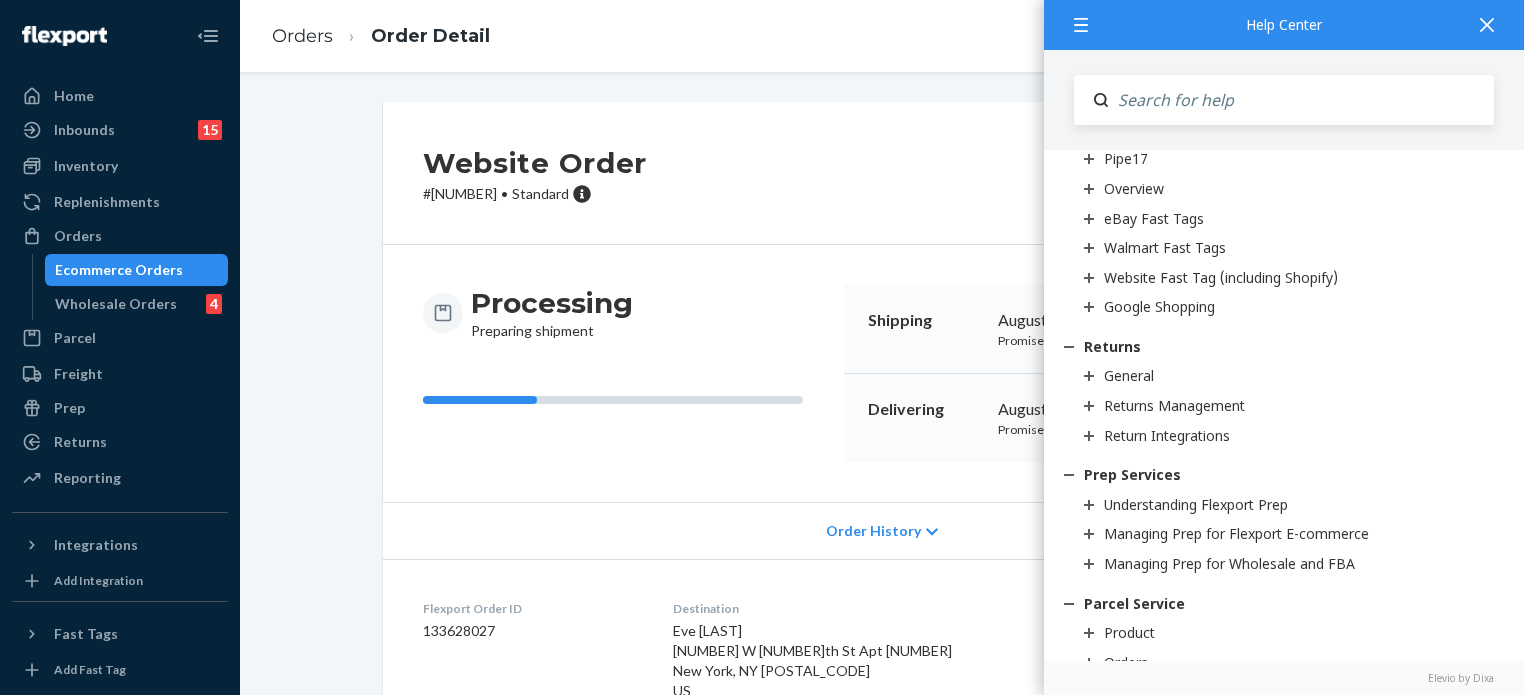 scroll, scrollTop: 3309, scrollLeft: 0, axis: vertical 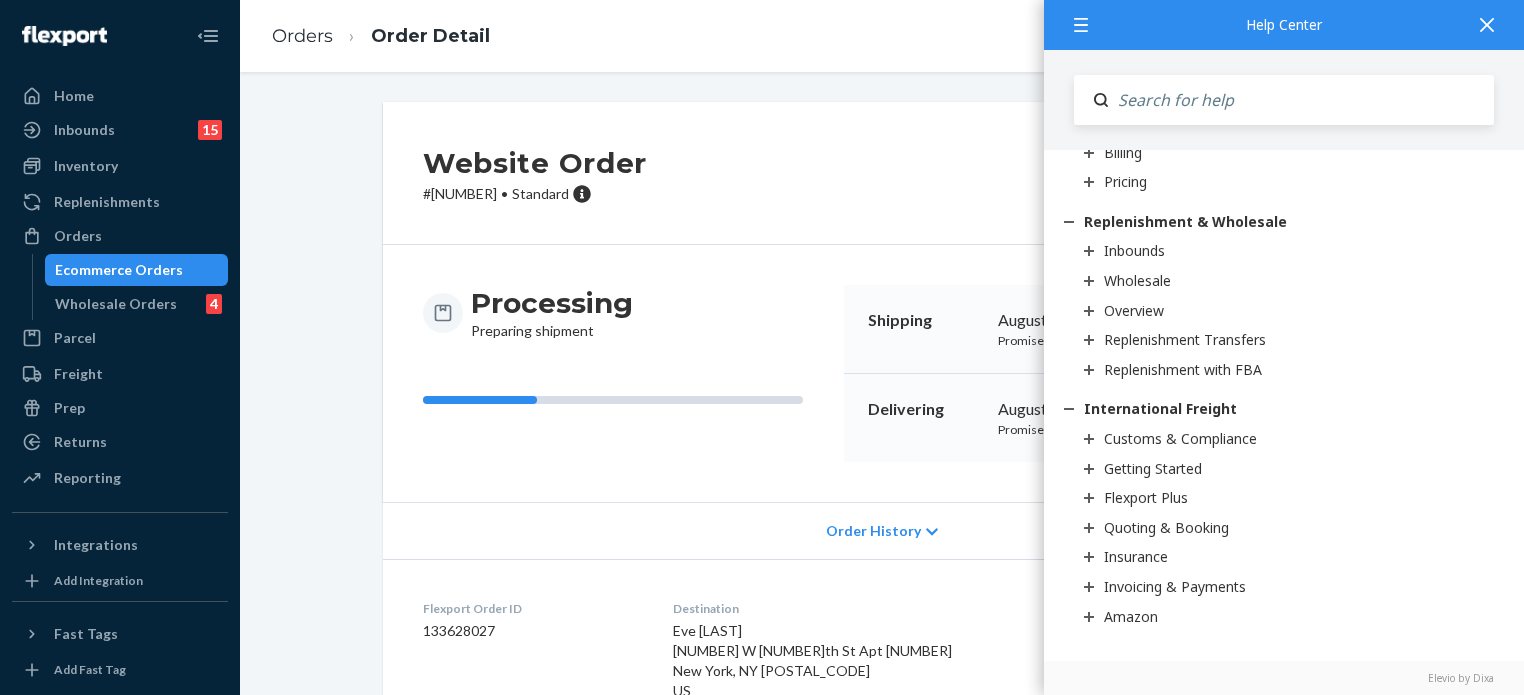 click on "Website Order # PW120492511 • Standard Cancel Order Duplicate Order Processing Preparing shipment Shipping August 3, 2025 Promised by August 4, 2025 On-Time Delivering August 11, 2025 Promised by August 13, 2025 On-Time Order History Flexport Order ID 133628027 Destination Eve [LAST]
[NUMBER] W [NUMBER]th St Apt [NUMBER]
New York, NY [POSTAL_CODE]
US Buyer Order Tracking 133628027 SKU Product Name Details Qty WA1-WUM-WHT-SM Women's White Featherweight Slub Muscle Tee S DSKU: D5XMP5PHRPX 1 WA1-WUM-BLK-SM Women's Black Featherweight Slub Muscle Tee S DSKU: DJ27LC45BX8 1 WA3-WEF-FAV-MD Women's Favorites Shelf Bra Cropped Camisole 3-Pack M DSKU: DYFXKPWBNL5 1 WA1-W7C-SMO-LA Women's Smoke Blue Everyday Classic Fit Thong L DSKU: D55UP9YL7VZ 1 WA1-W7E-BLK-MD Women's Black Featherweight Slub V-Neck Tee M DSKU: D4E7QY57S9R 1 WD1-WLT-RVR-LA Women's River Rock Lace Waist Thong L DSKU: DMF5GNQZ5U9 1 Package 1 of 2 5   SKUs   5   Units From PACT
[CITY], NJ [POSTAL_CODE] Shipment ID 83533557 Processing Shipped Delivered SKU Qty 1" at bounding box center [882, 1130] 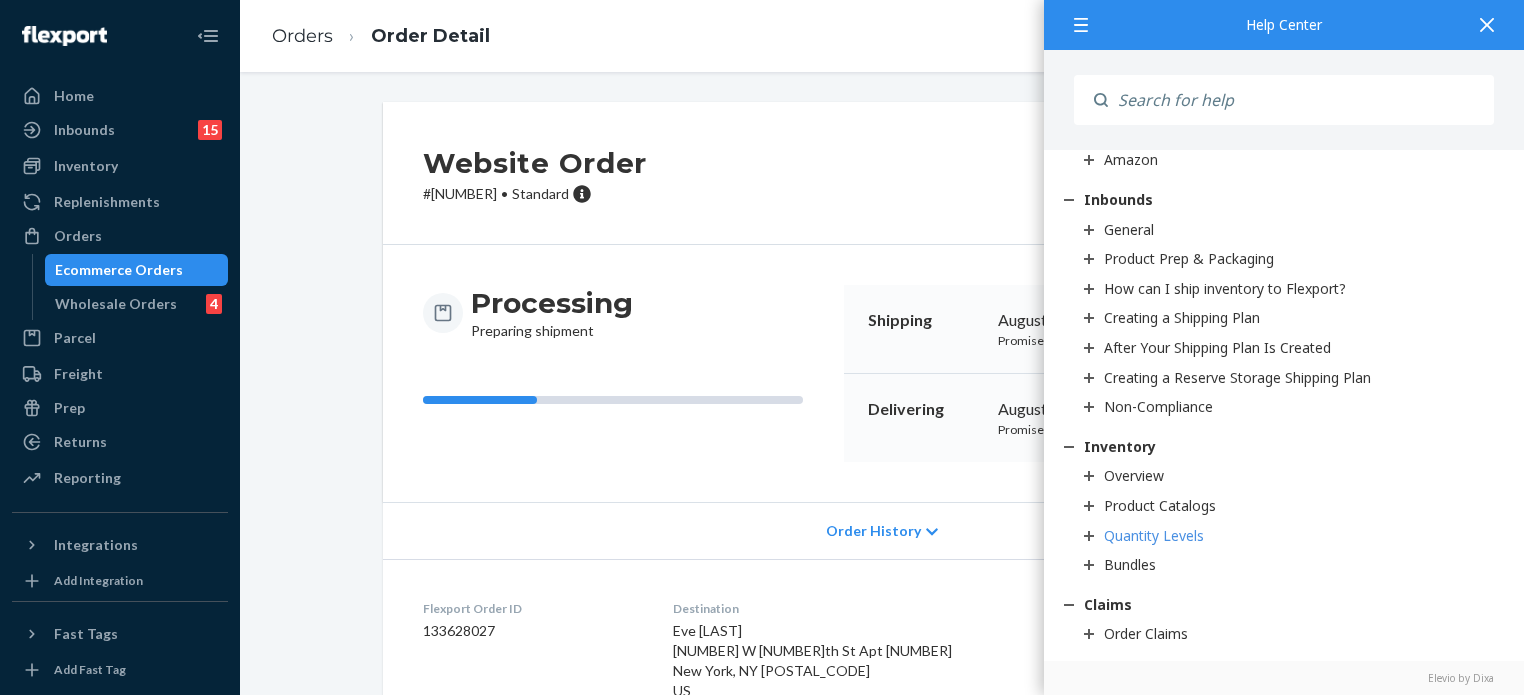 scroll, scrollTop: 2209, scrollLeft: 0, axis: vertical 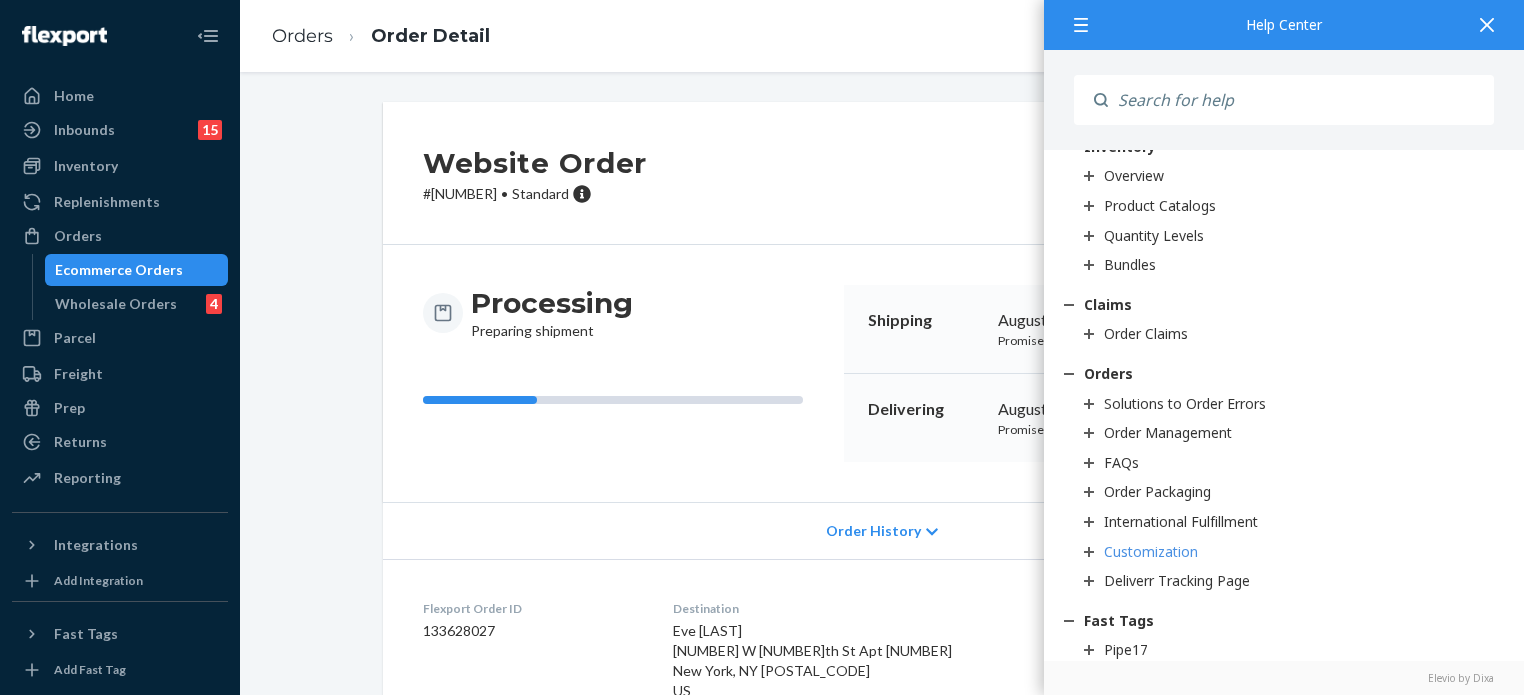click 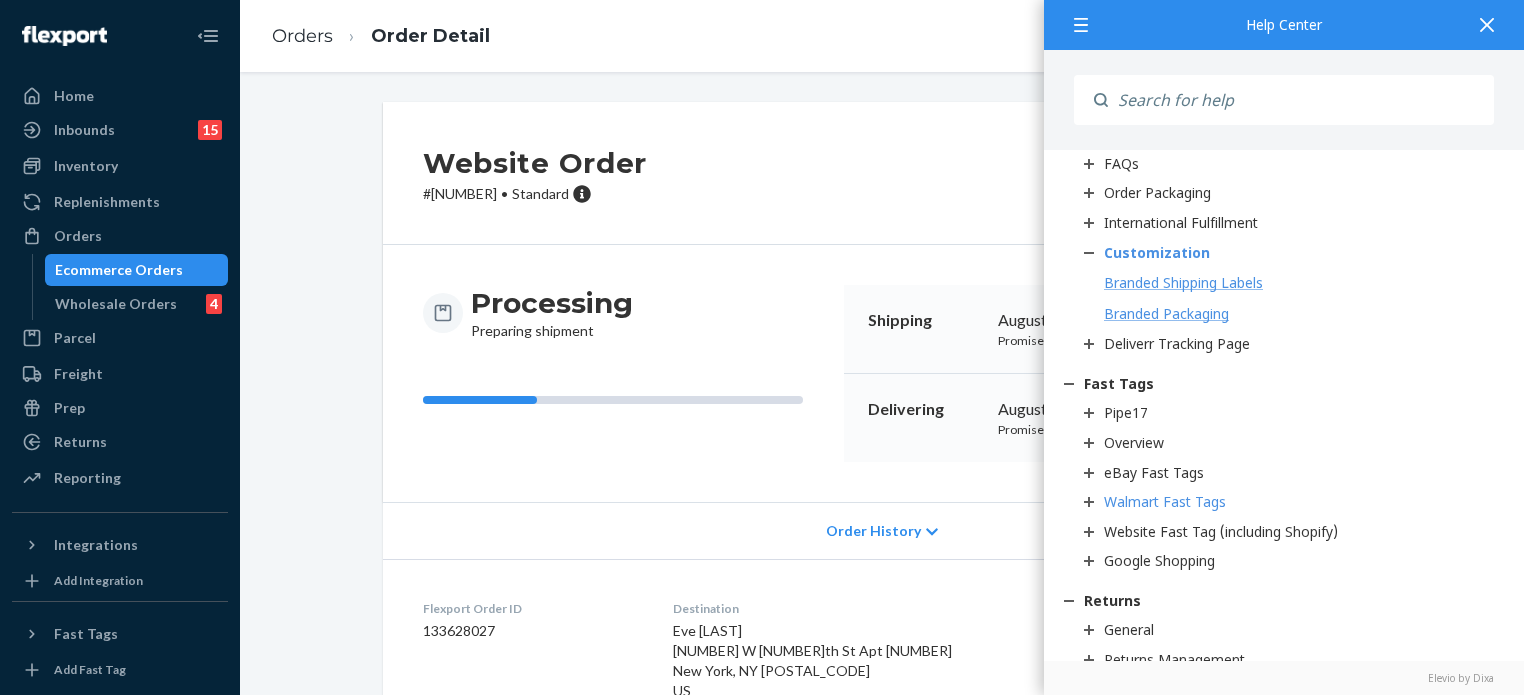scroll, scrollTop: 2509, scrollLeft: 0, axis: vertical 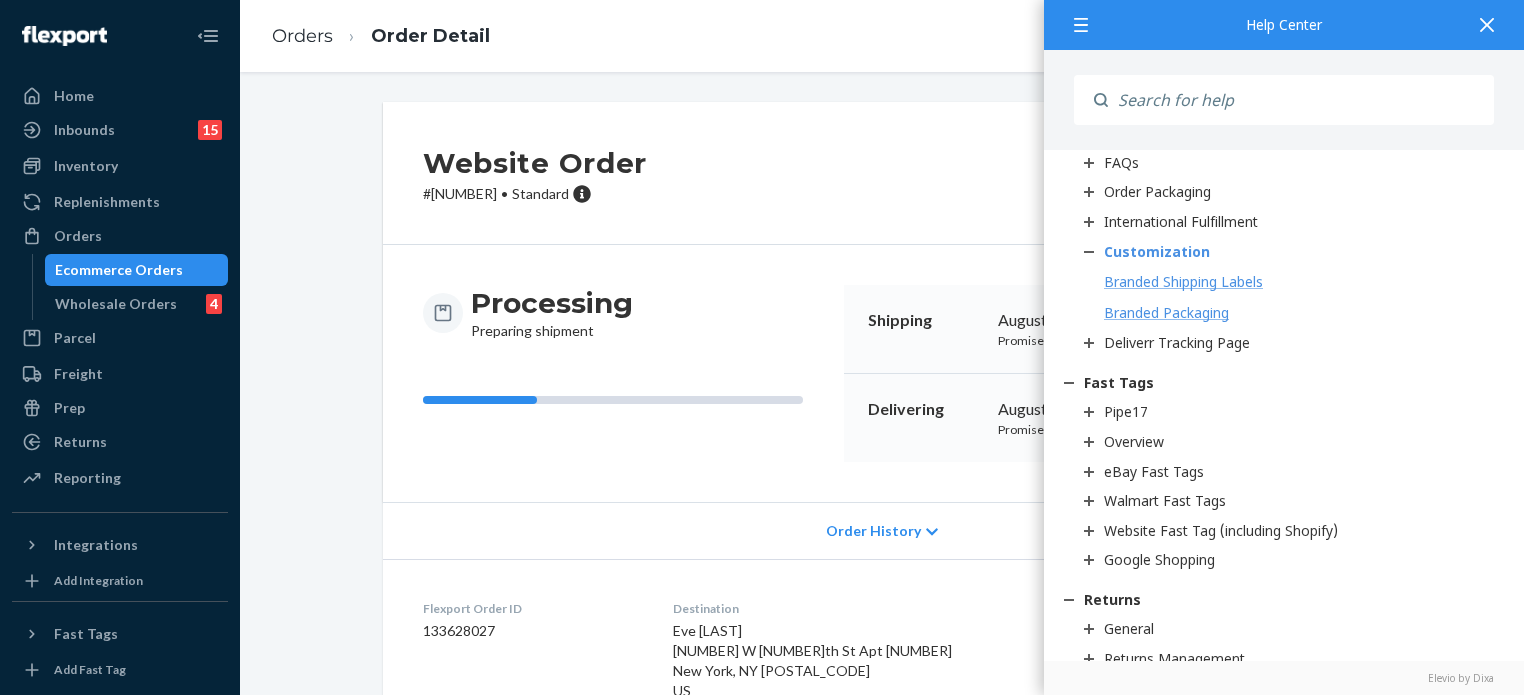 click 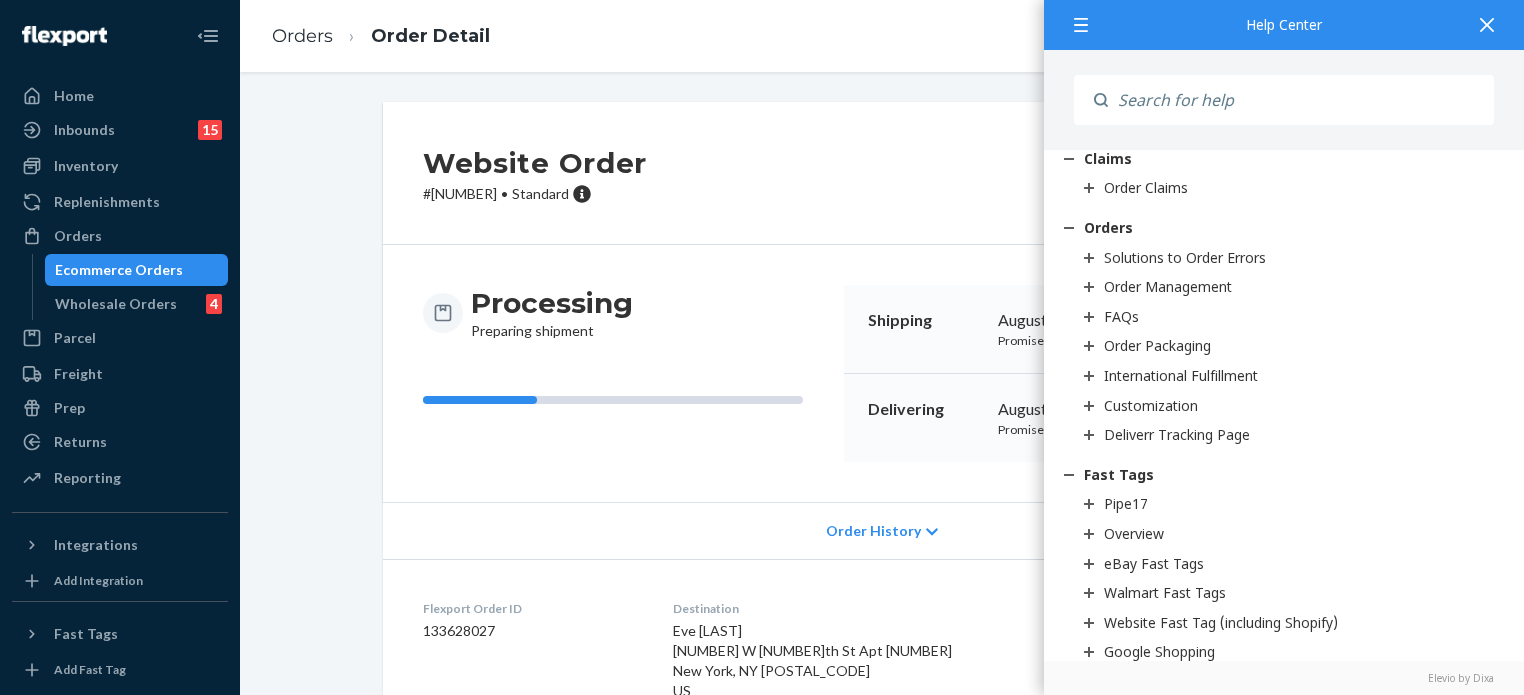 scroll, scrollTop: 2309, scrollLeft: 0, axis: vertical 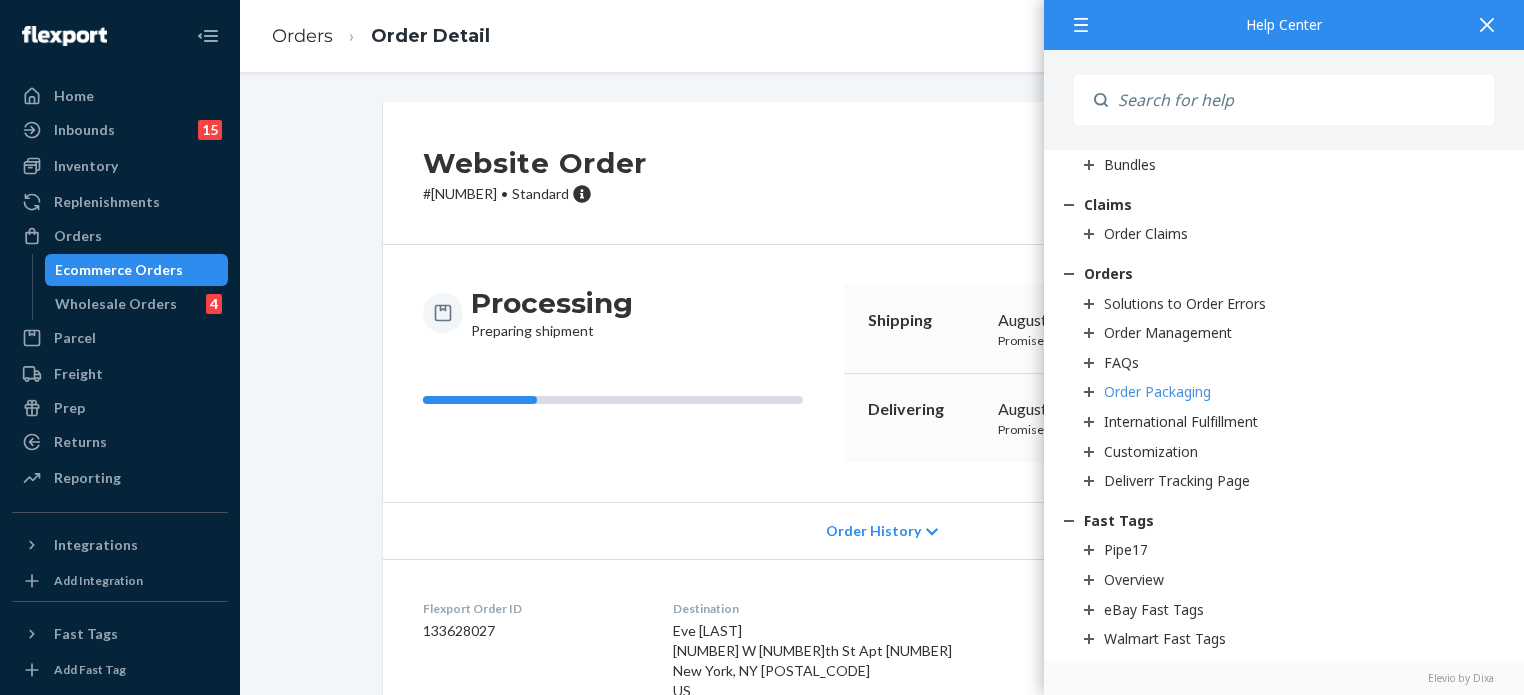 click 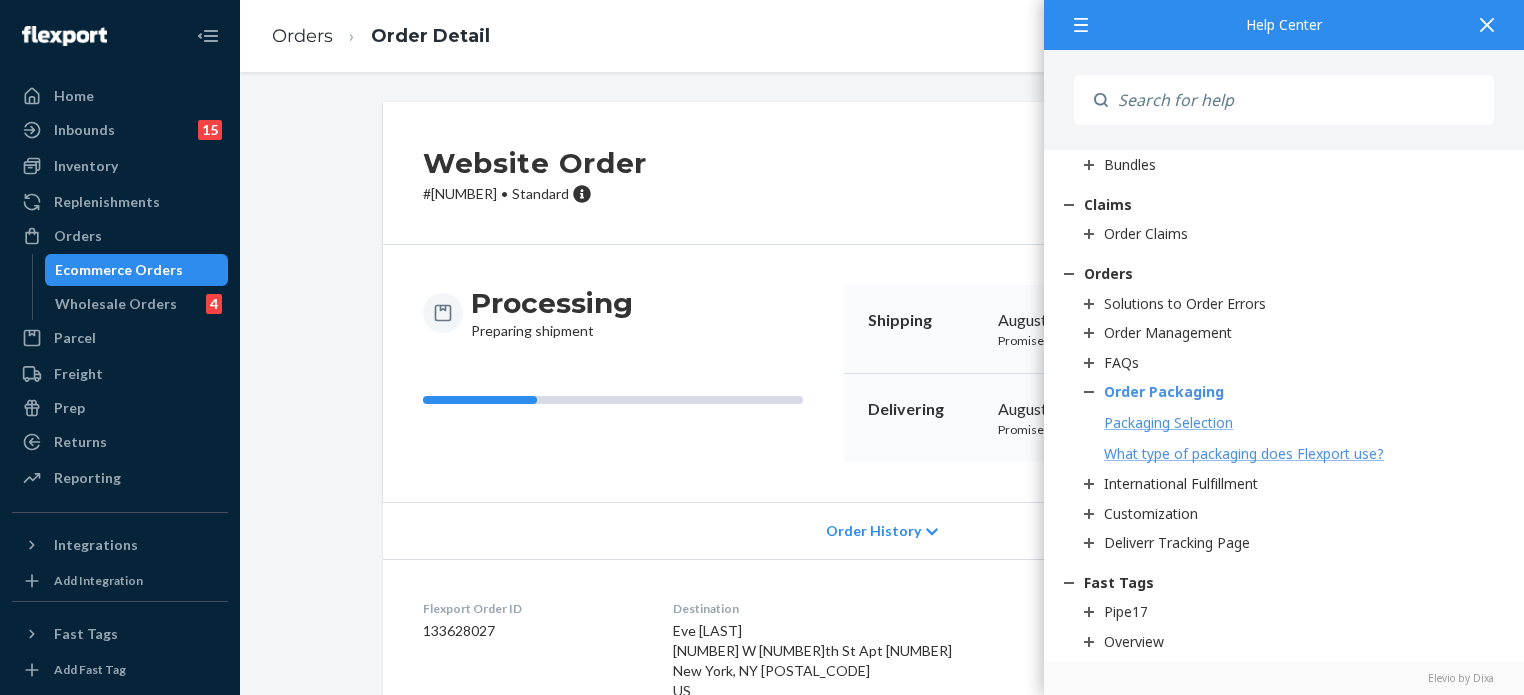 click 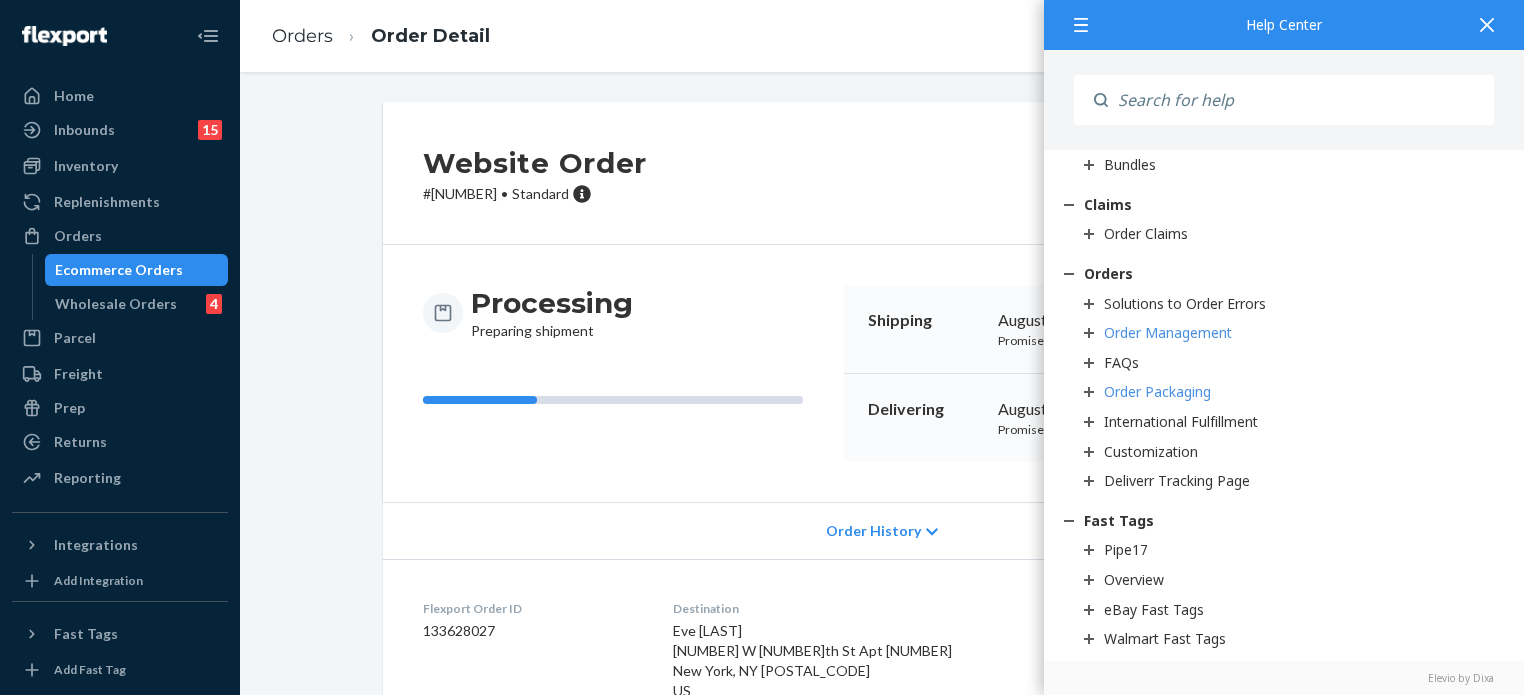 click at bounding box center (1089, 333) 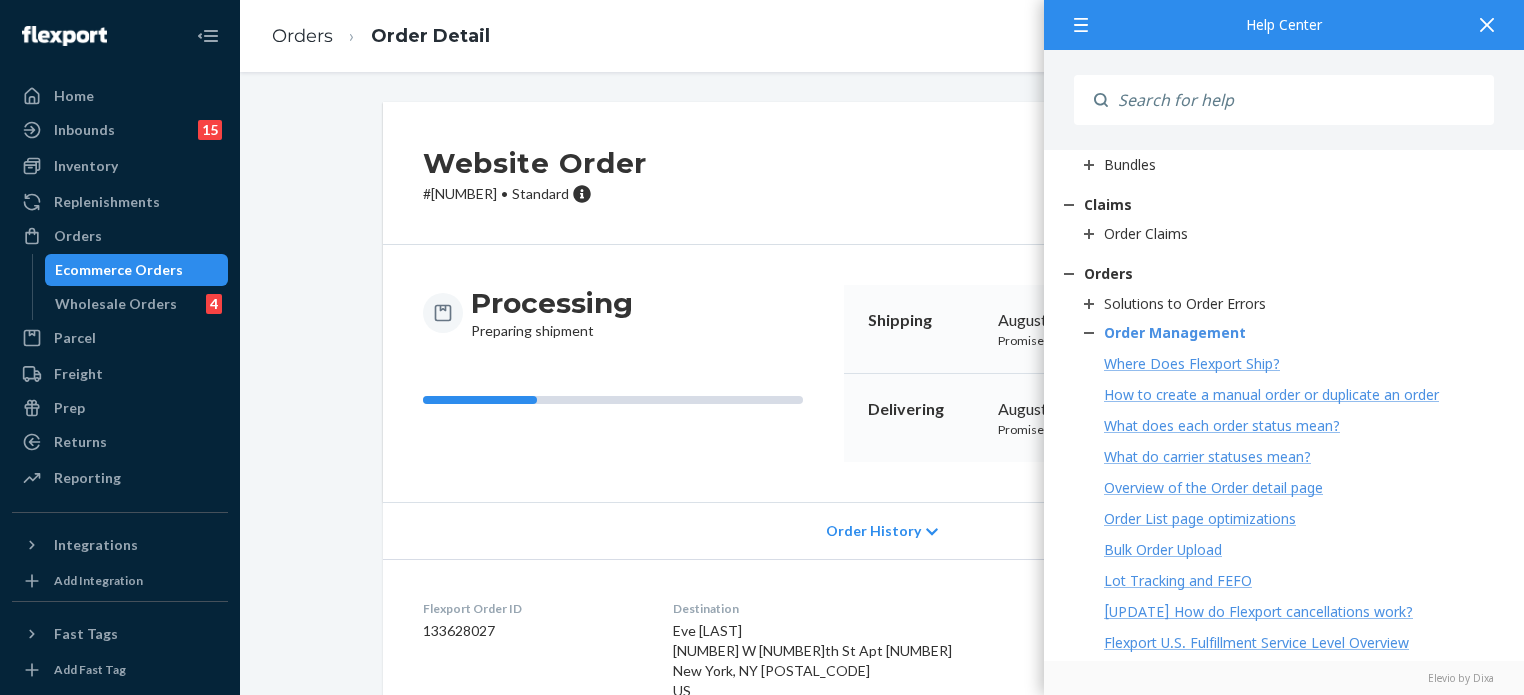 click at bounding box center (1089, 333) 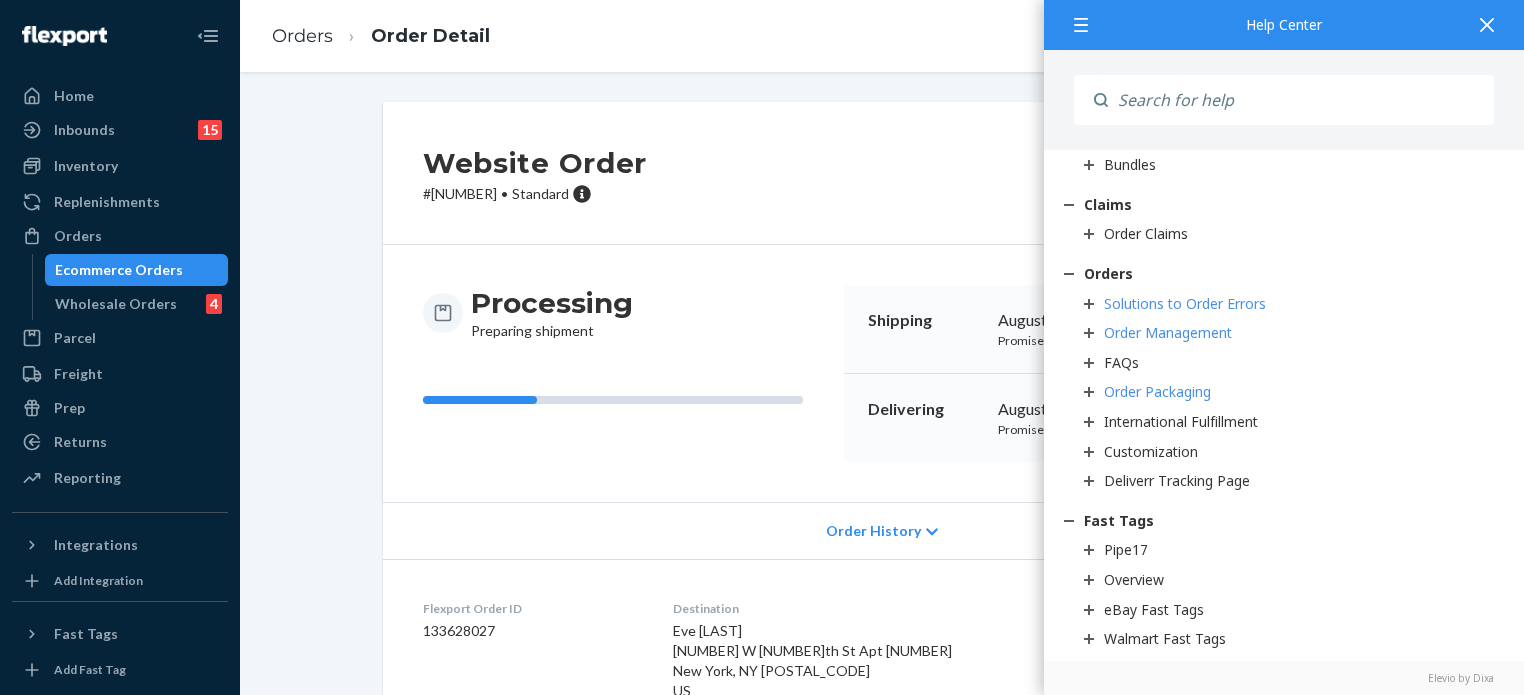 click at bounding box center [1089, 304] 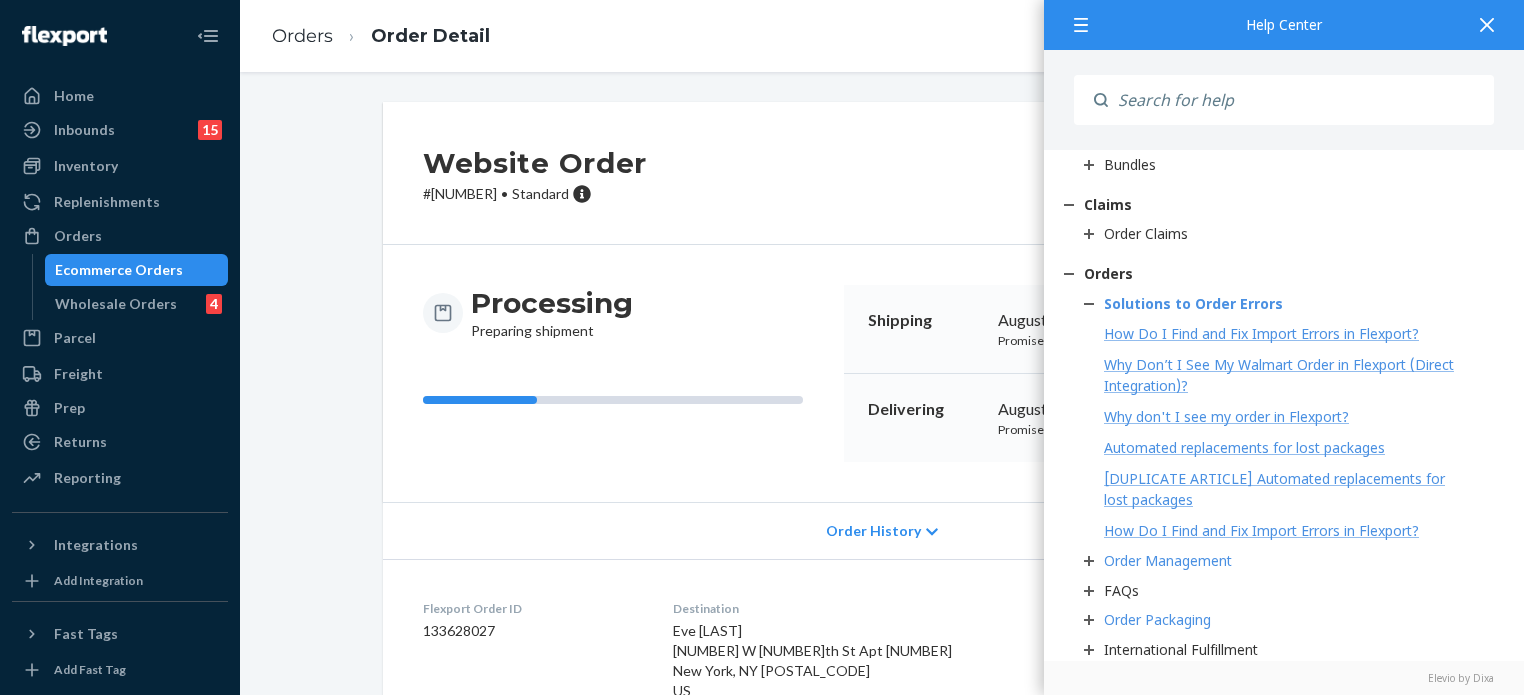 click 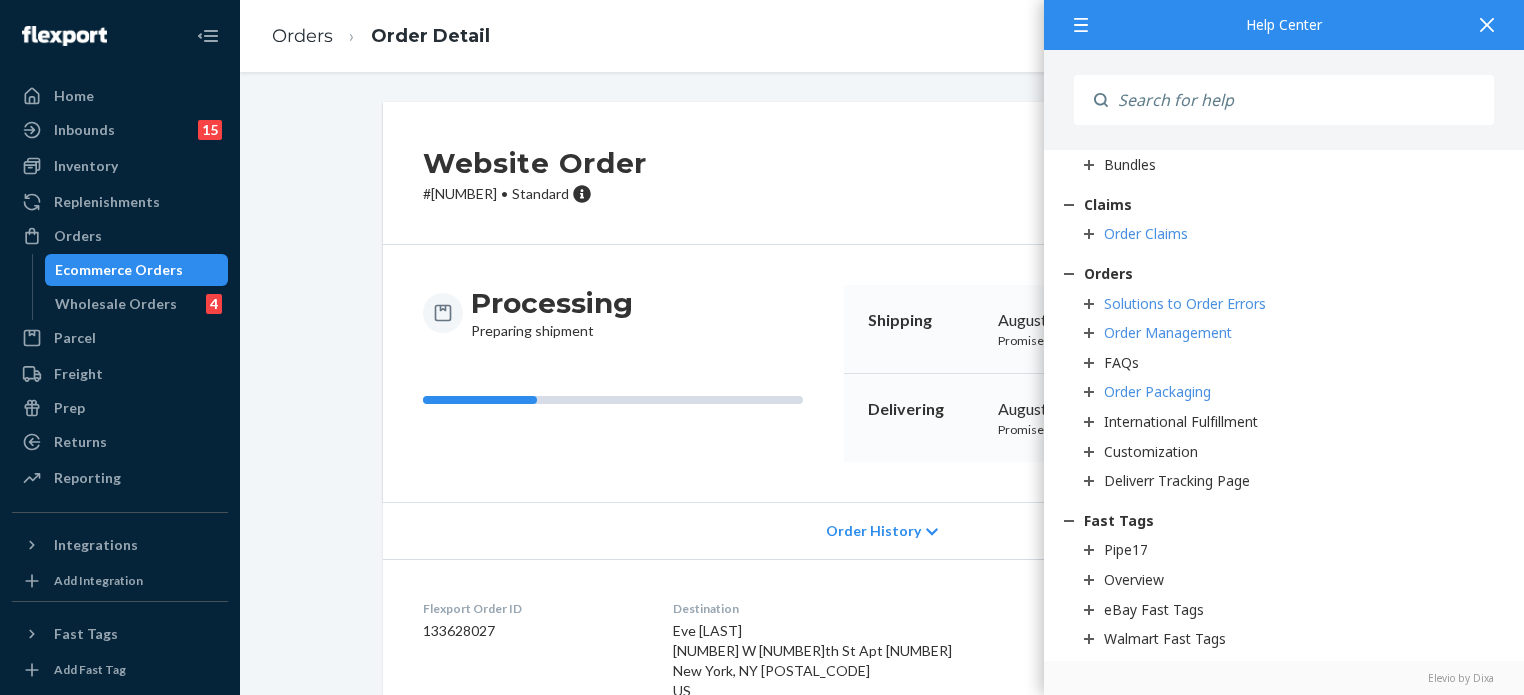 click 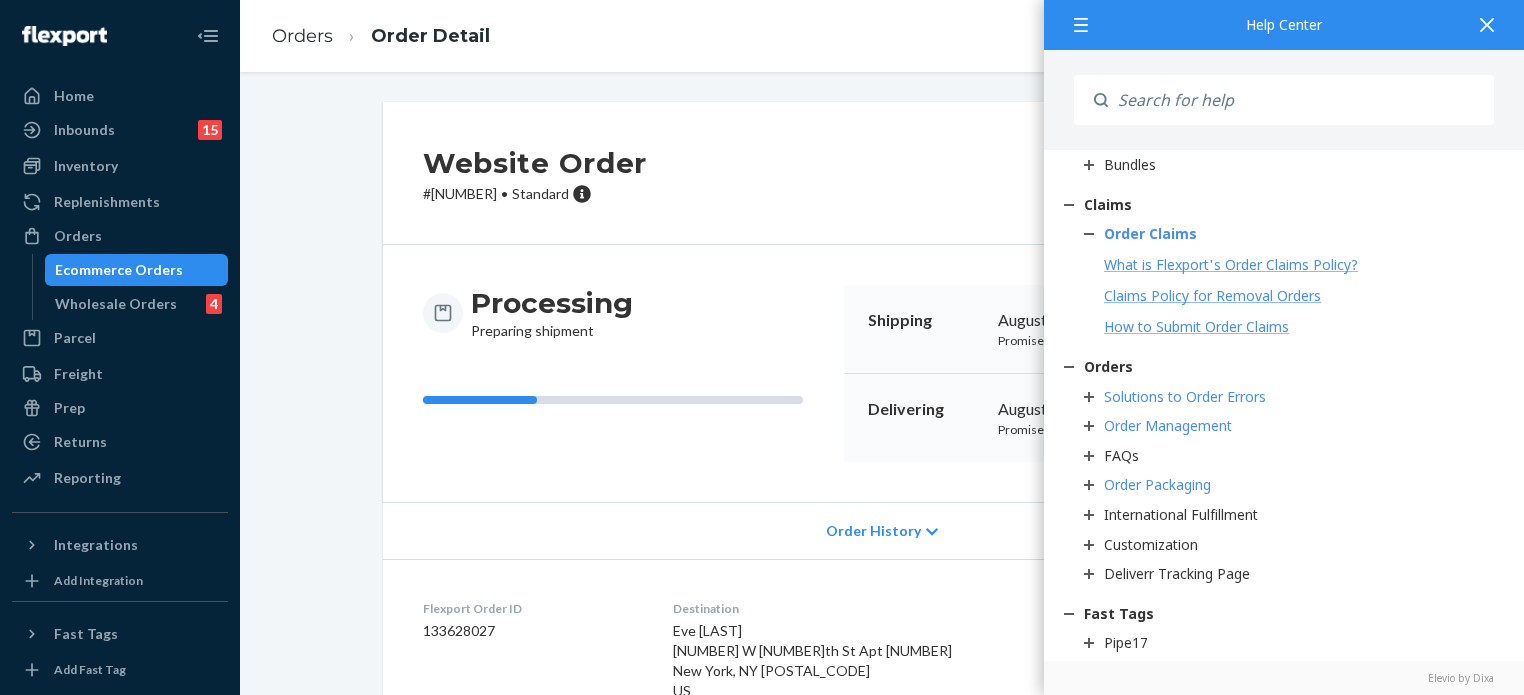 click 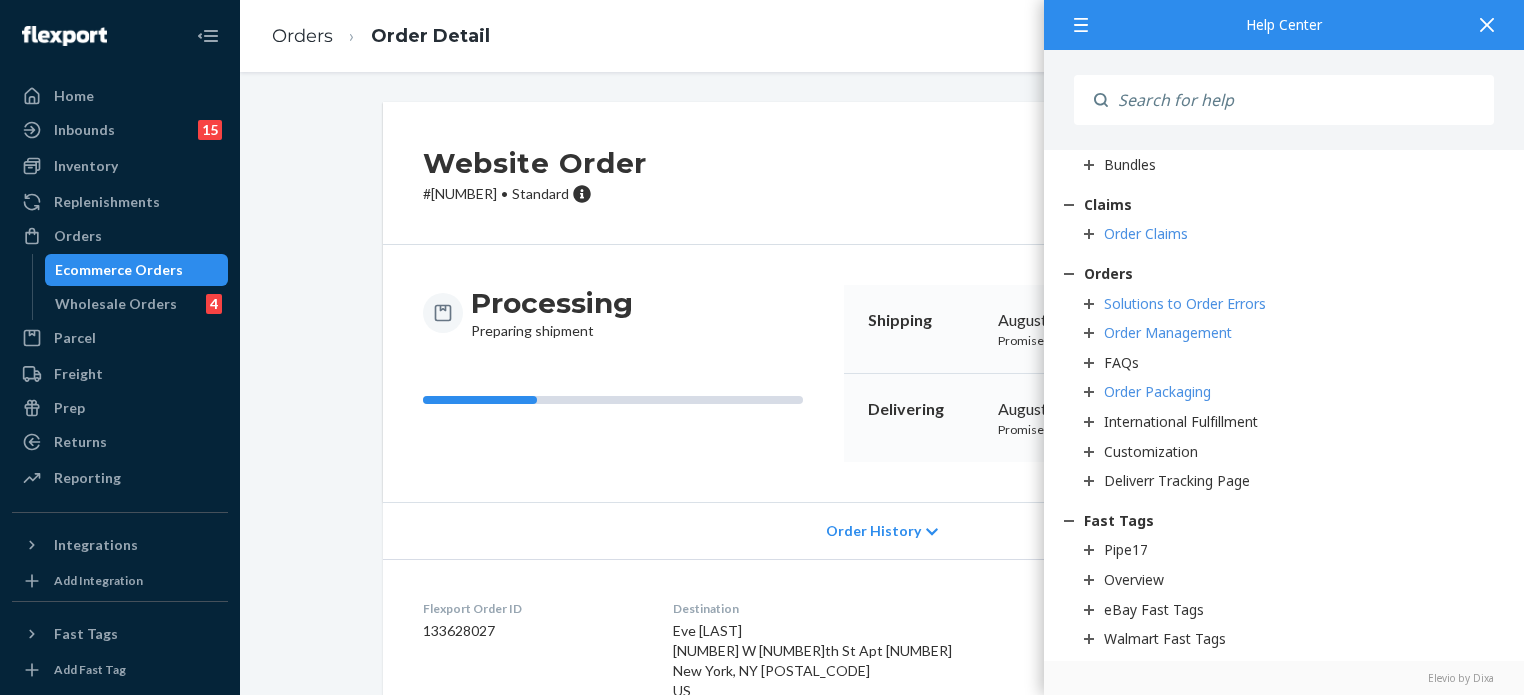 click on "Website Order # [NUMBER] • Standard Cancel Order Duplicate Order" at bounding box center (882, 173) 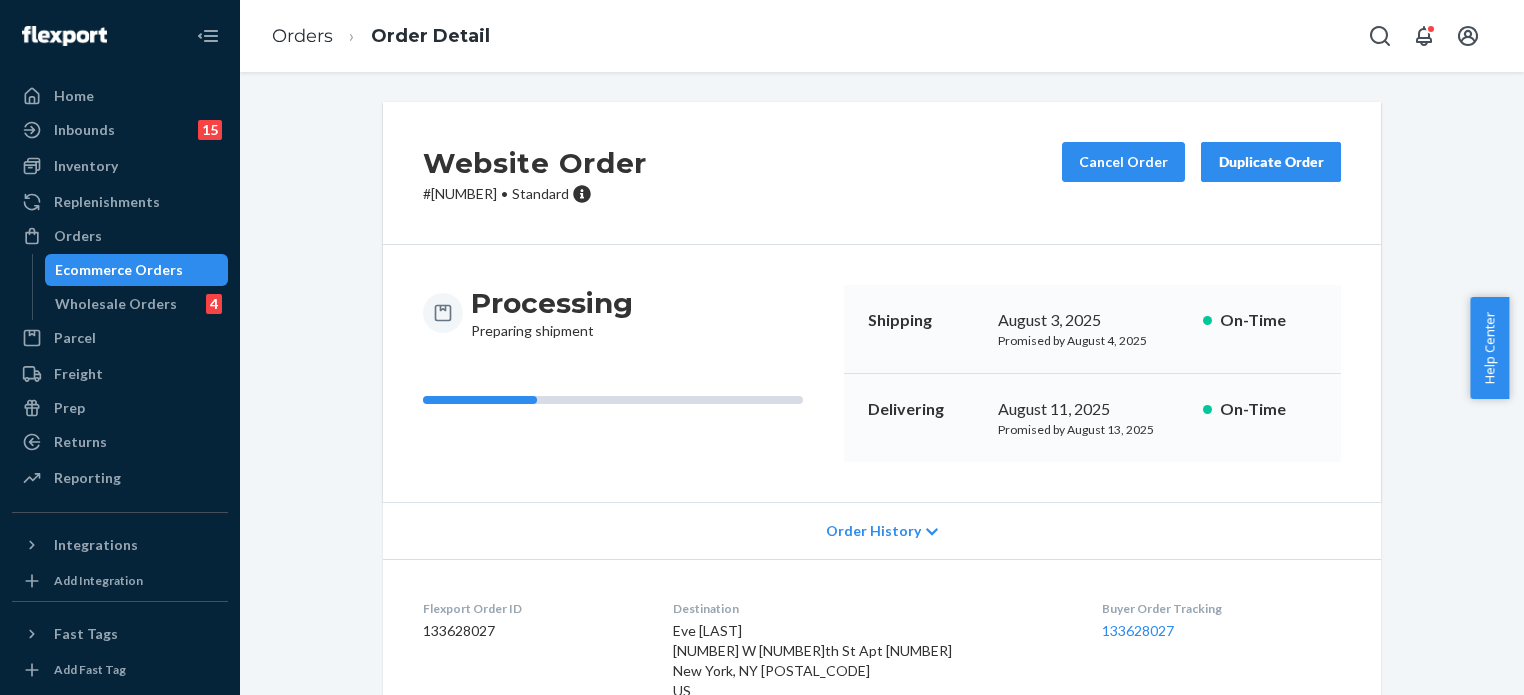 click on "Processing Preparing shipment Shipping August 3, 2025 Promised by August 4, 2025 On-Time Delivering August 11, 2025 Promised by August 13, 2025 On-Time" at bounding box center [882, 373] 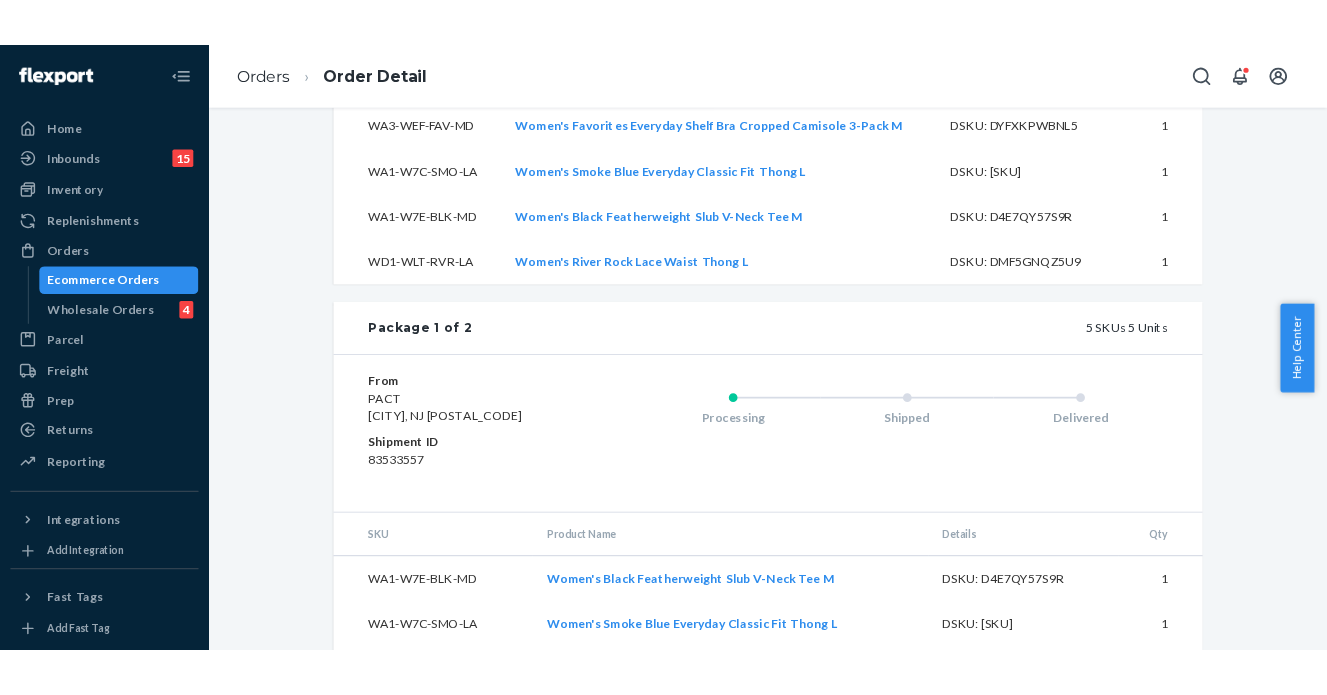 scroll, scrollTop: 360, scrollLeft: 0, axis: vertical 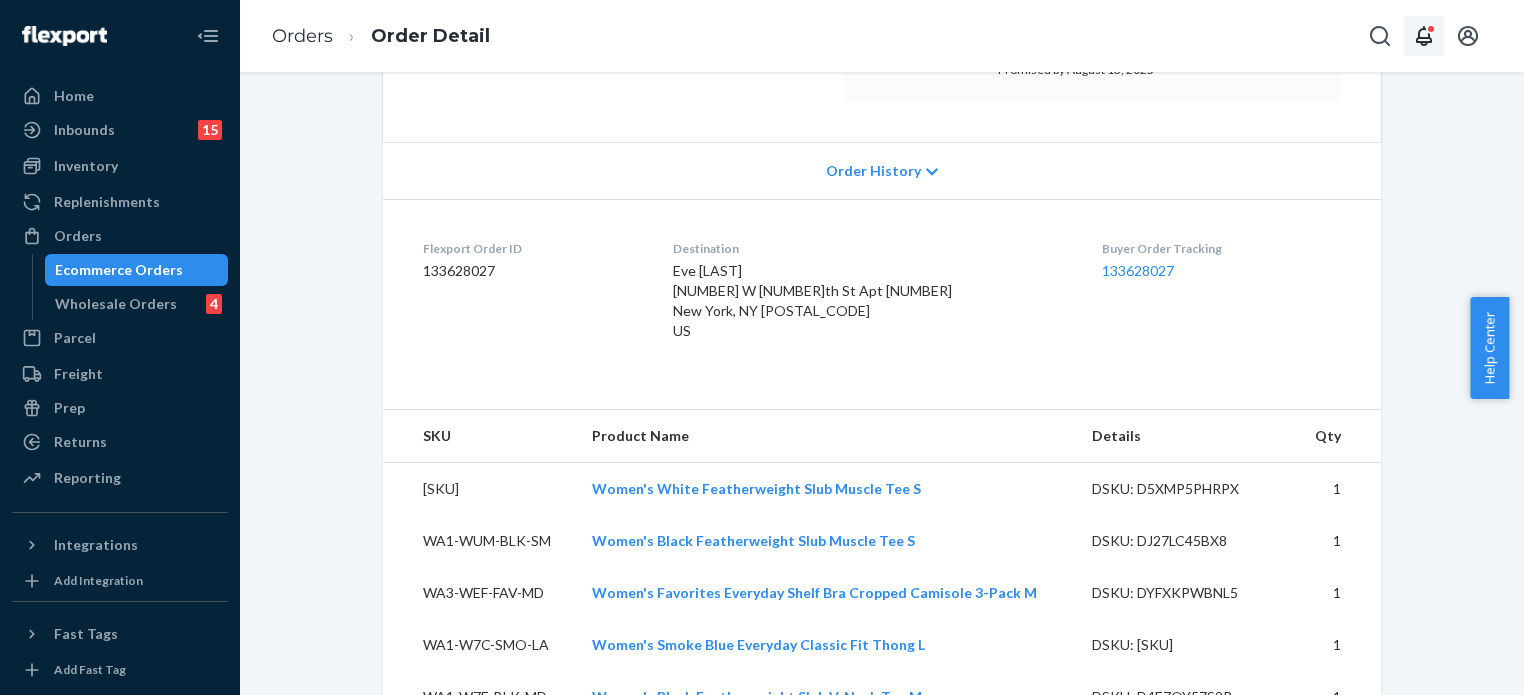 click 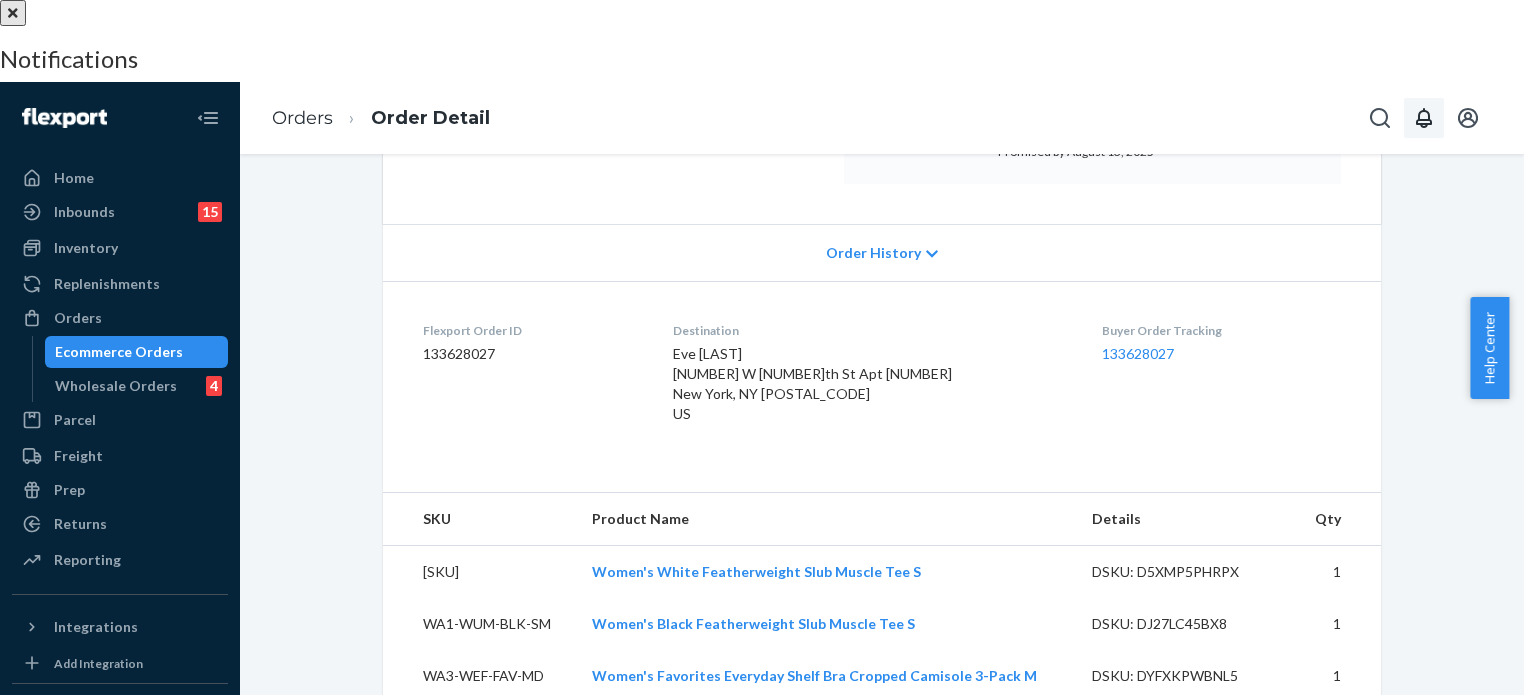 click at bounding box center (13, 13) 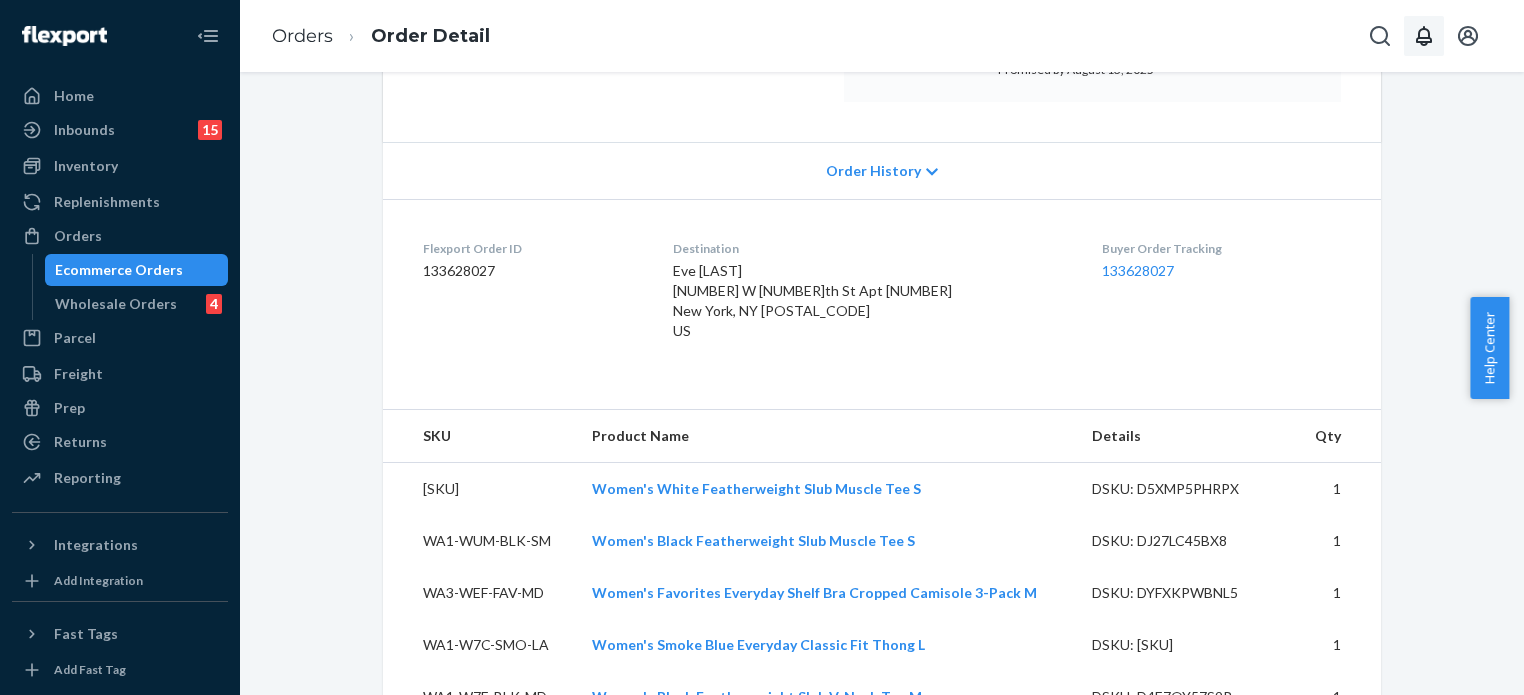 click on "Website Order # PW120492511 • Standard Cancel Order Duplicate Order Processing Preparing shipment Shipping August 3, 2025 Promised by August 4, 2025 On-Time Delivering August 11, 2025 Promised by August 13, 2025 On-Time Order History Flexport Order ID 133628027 Destination Eve [LAST]
[NUMBER] W [NUMBER]th St Apt [NUMBER]
New York, NY [POSTAL_CODE]
US Buyer Order Tracking 133628027 SKU Product Name Details Qty WA1-WUM-WHT-SM Women's White Featherweight Slub Muscle Tee S DSKU: D5XMP5PHRPX 1 WA1-WUM-BLK-SM Women's Black Featherweight Slub Muscle Tee S DSKU: DJ27LC45BX8 1 WA3-WEF-FAV-MD Women's Favorites Shelf Bra Cropped Camisole 3-Pack M DSKU: DYFXKPWBNL5 1 WA1-W7C-SMO-LA Women's Smoke Blue Everyday Classic Fit Thong L DSKU: D55UP9YL7VZ 1 WA1-W7E-BLK-MD Women's Black Featherweight Slub V-Neck Tee M DSKU: D4E7QY57S9R 1 WD1-WLT-RVR-LA Women's River Rock Lace Waist Thong L DSKU: DMF5GNQZ5U9 1 Package 1 of 2 5   SKUs   5   Units From PACT
[CITY], NJ [POSTAL_CODE] Shipment ID 83533557 Processing Shipped Delivered SKU Qty 1" at bounding box center (882, 770) 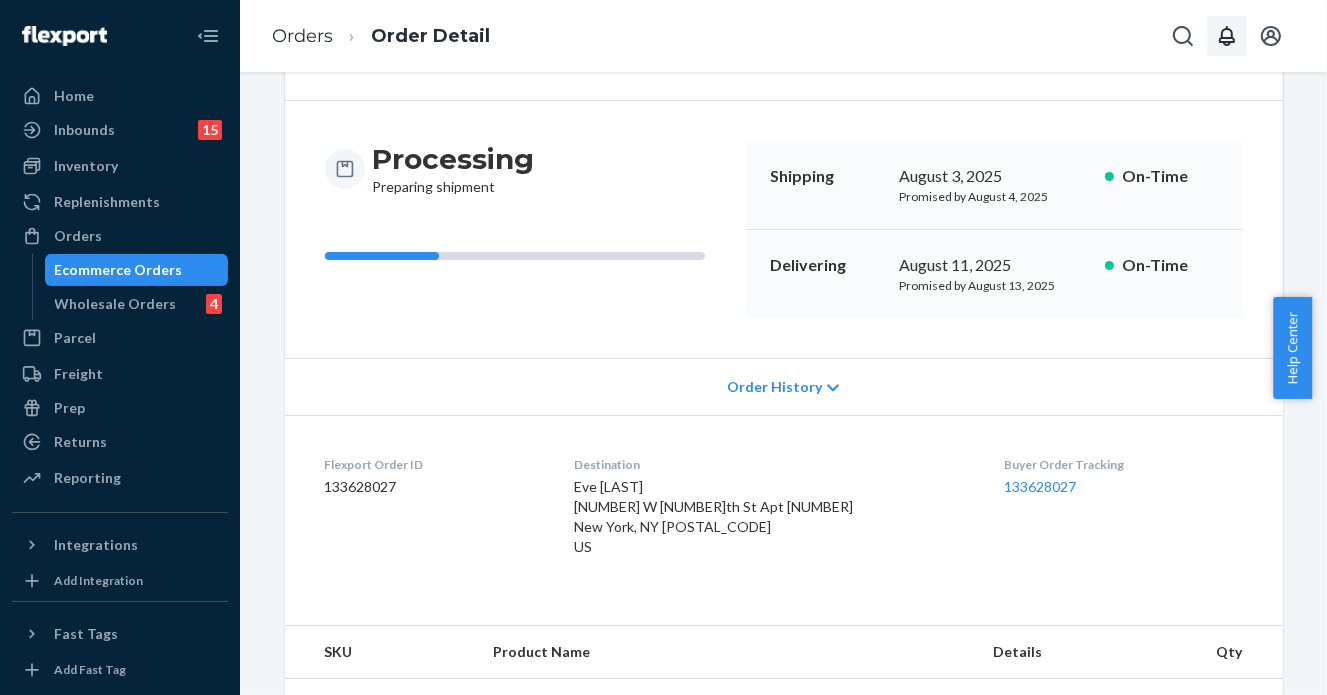 scroll, scrollTop: 0, scrollLeft: 0, axis: both 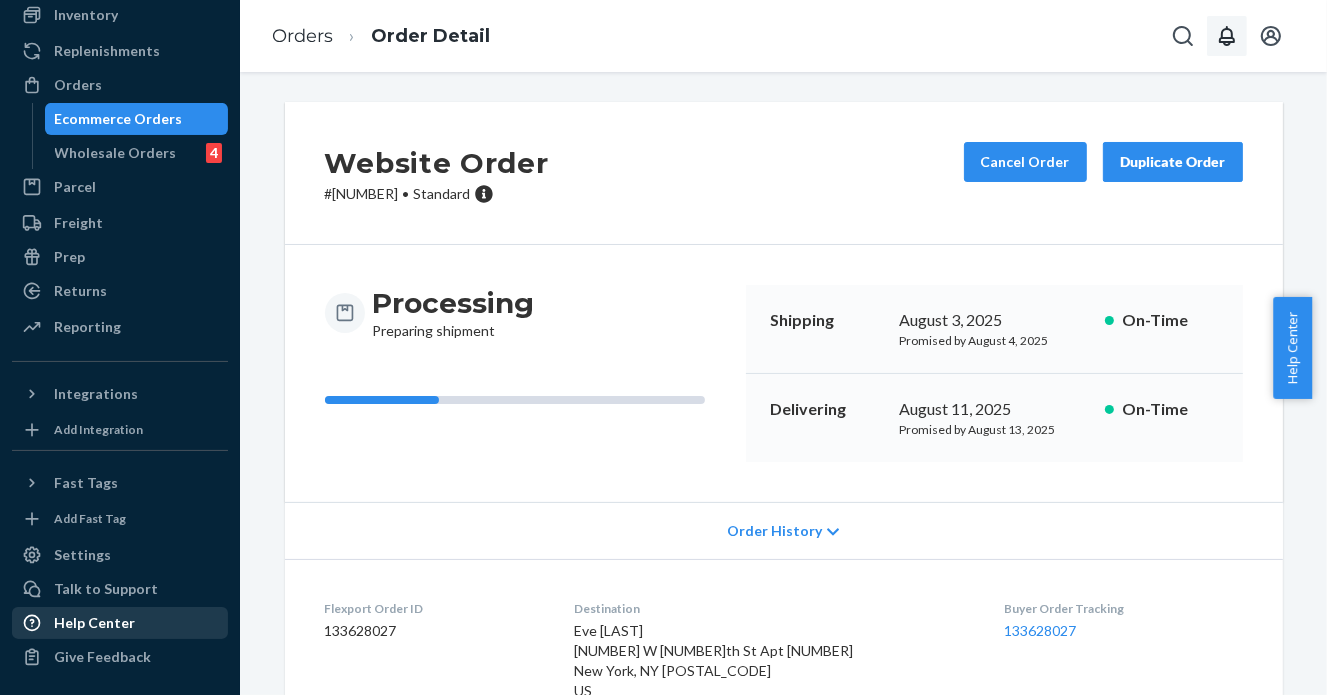 click on "Help Center" at bounding box center [94, 623] 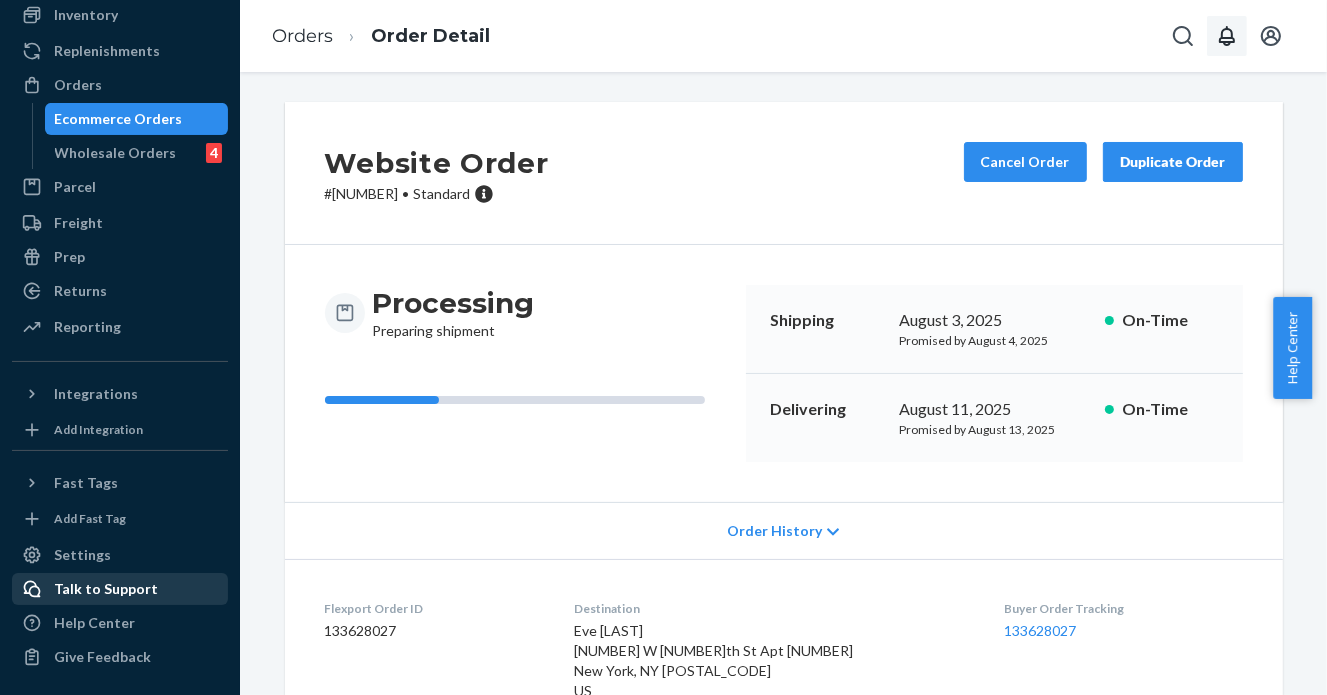 click on "Talk to Support" at bounding box center [120, 589] 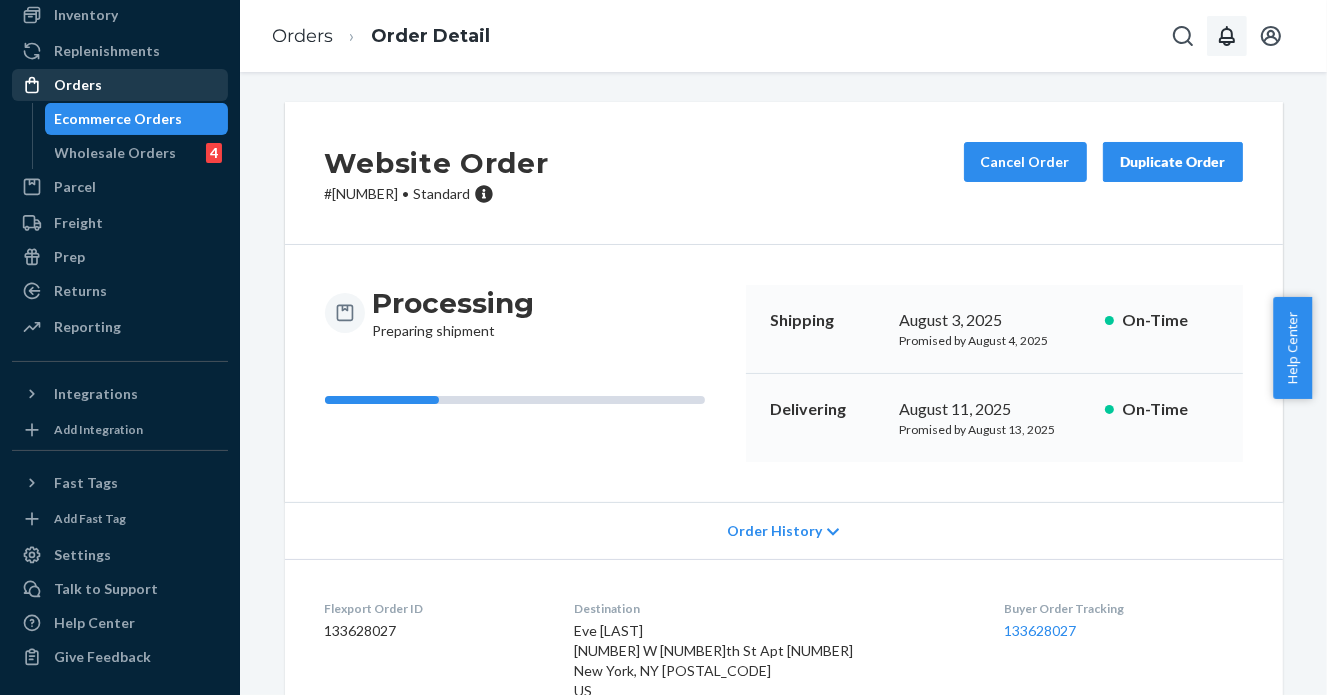 click on "Orders" at bounding box center (120, 85) 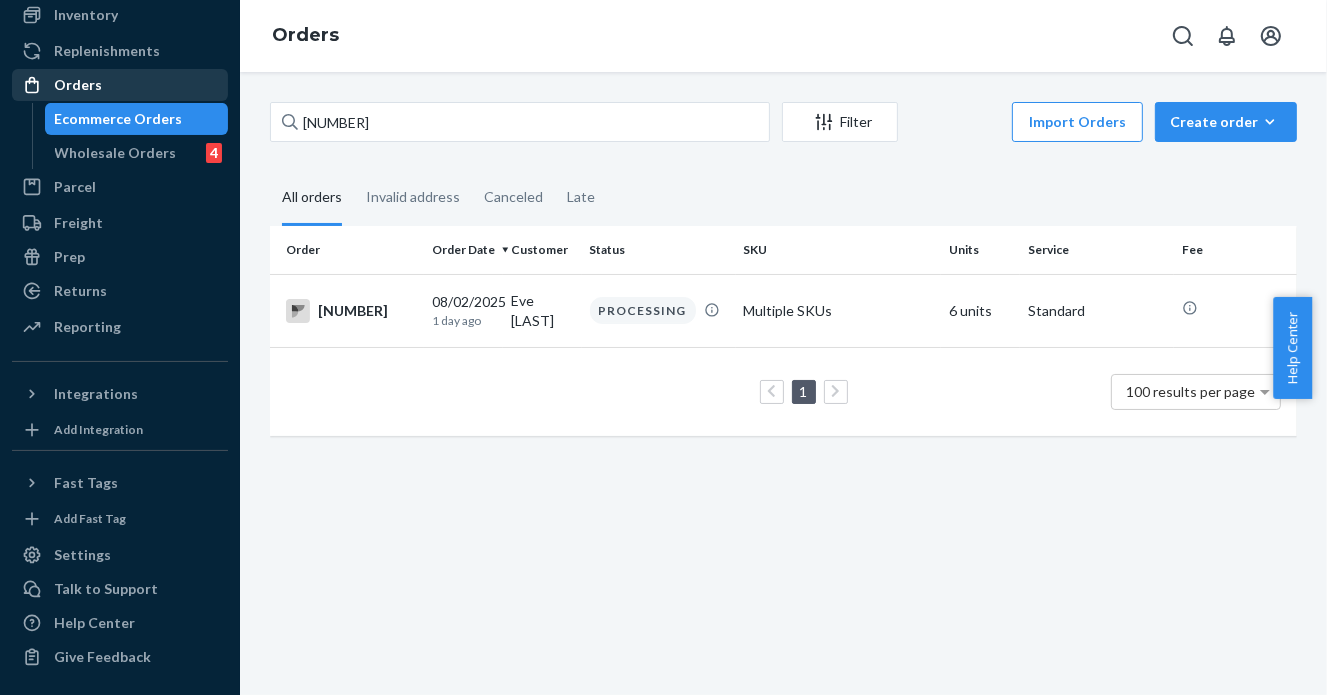 scroll, scrollTop: 0, scrollLeft: 0, axis: both 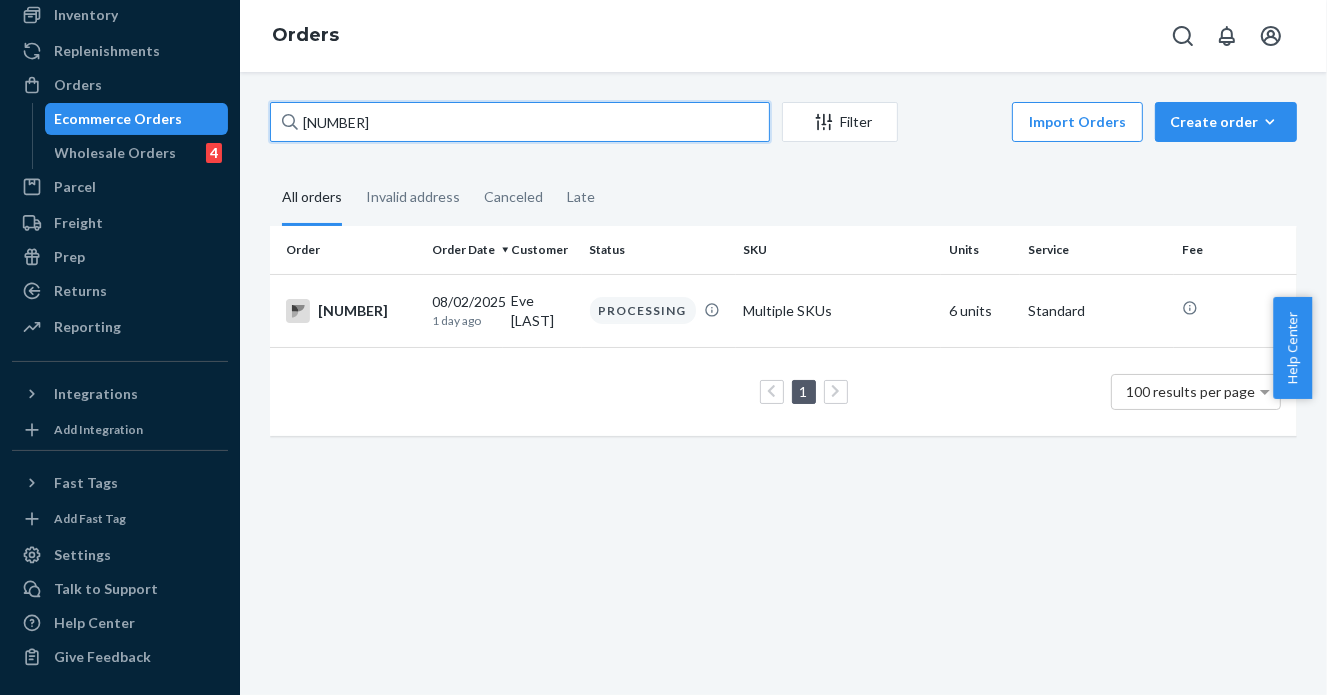 drag, startPoint x: 445, startPoint y: 126, endPoint x: 138, endPoint y: 112, distance: 307.31906 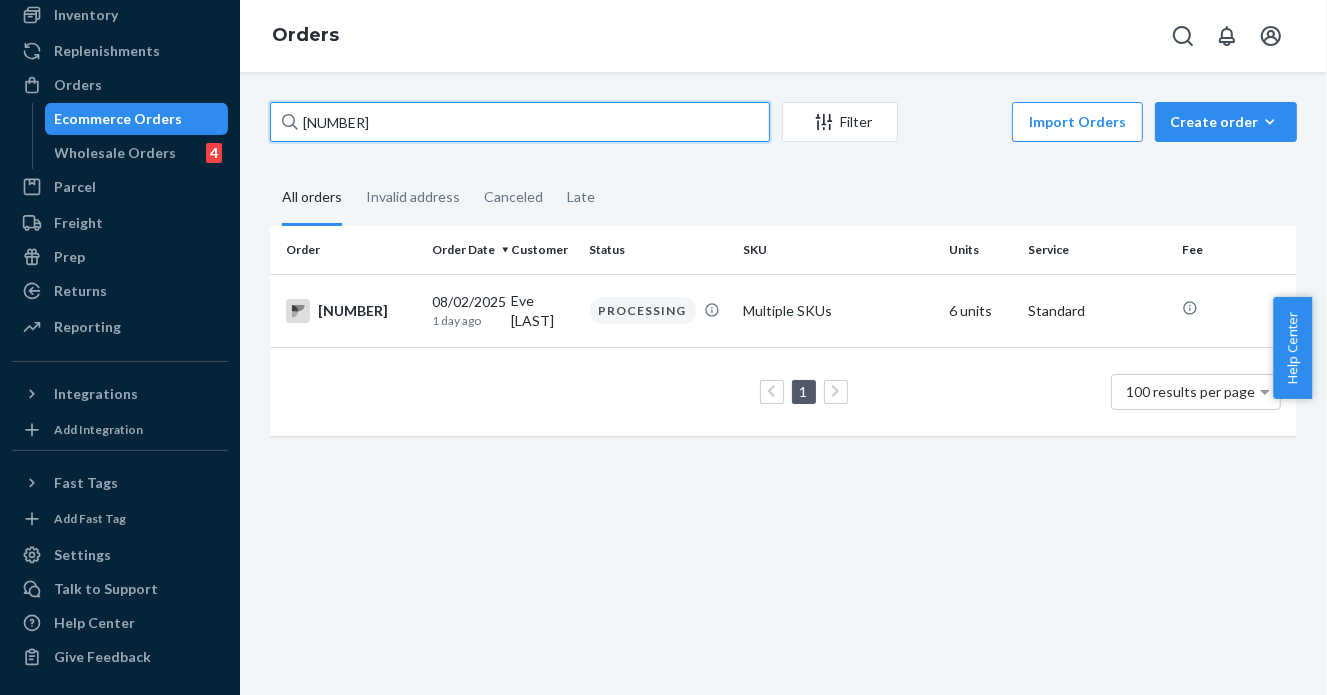 click on "Home Inbounds 15 Shipping Plans Problems 15 Inventory Products Branded Packaging Replenishments OrdersEcommerce Orders Wholesale Orders 4 Parcel Parcel orders Integrations Freight Prep Returns All Returns Settings Packages Reporting Reports Analytics Integrations Add Integration Fast Tags Add Fast Tag Settings Talk to Support Help Center Give Feedback Orders [NUMBER] Filter Import Orders Create orderEcommerce order Removal order All orders Invalid address Canceled Late Order Order Date Customer Status SKU Units Service Fee [NUMBER] [DATE] [TIME] ago [FIRST] [LAST] PROCESSING Multiple SKUs 6 units Standard 1 100 results per page" at bounding box center [663, 347] 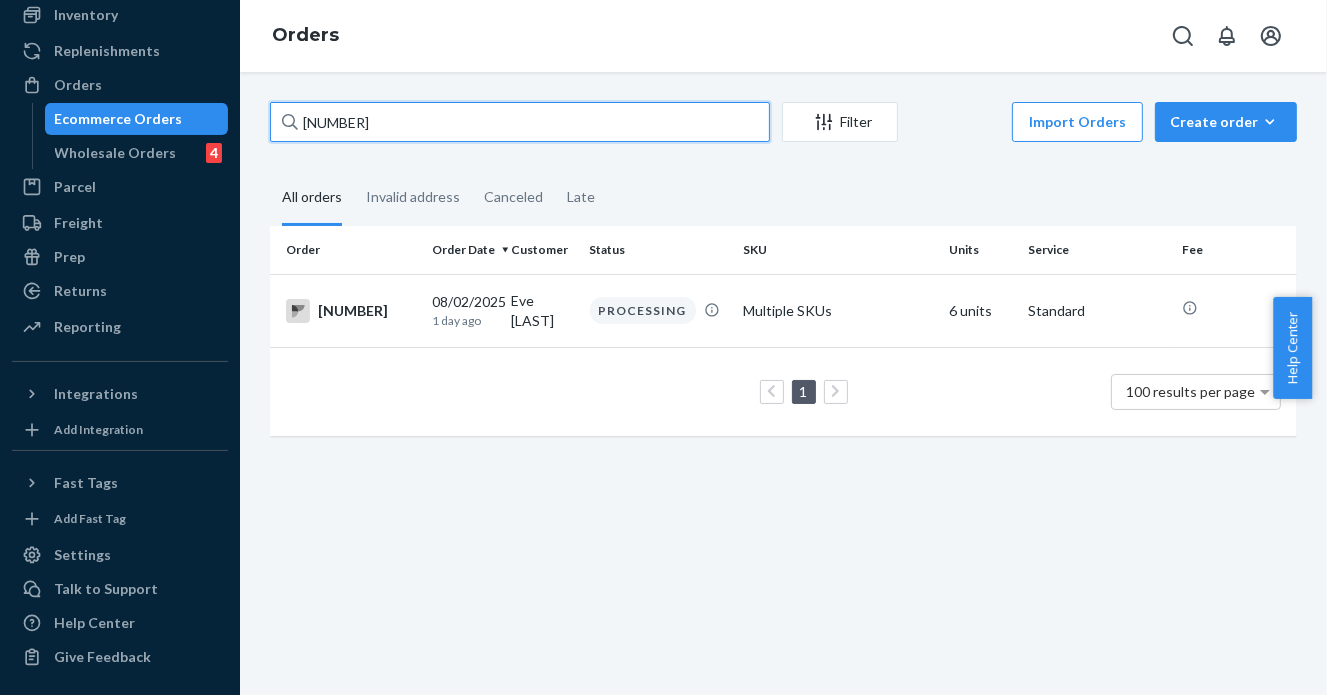 paste on "PW120469624" 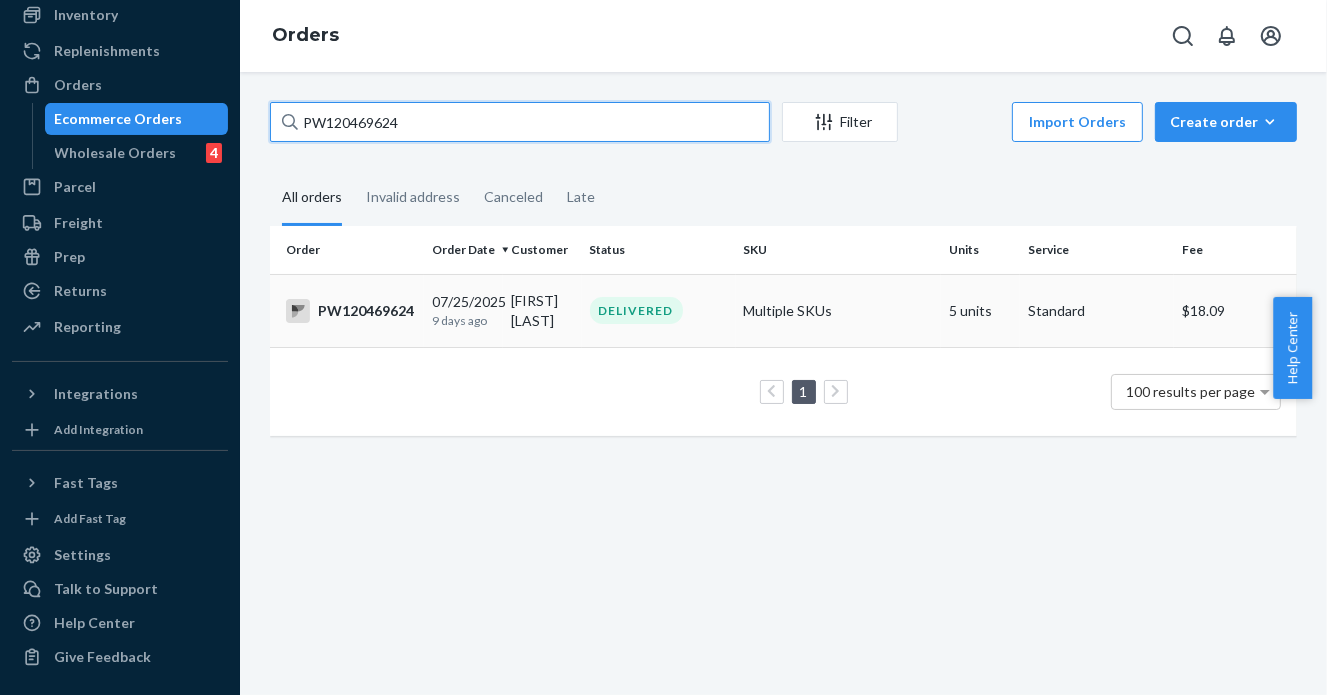 type on "PW120469624" 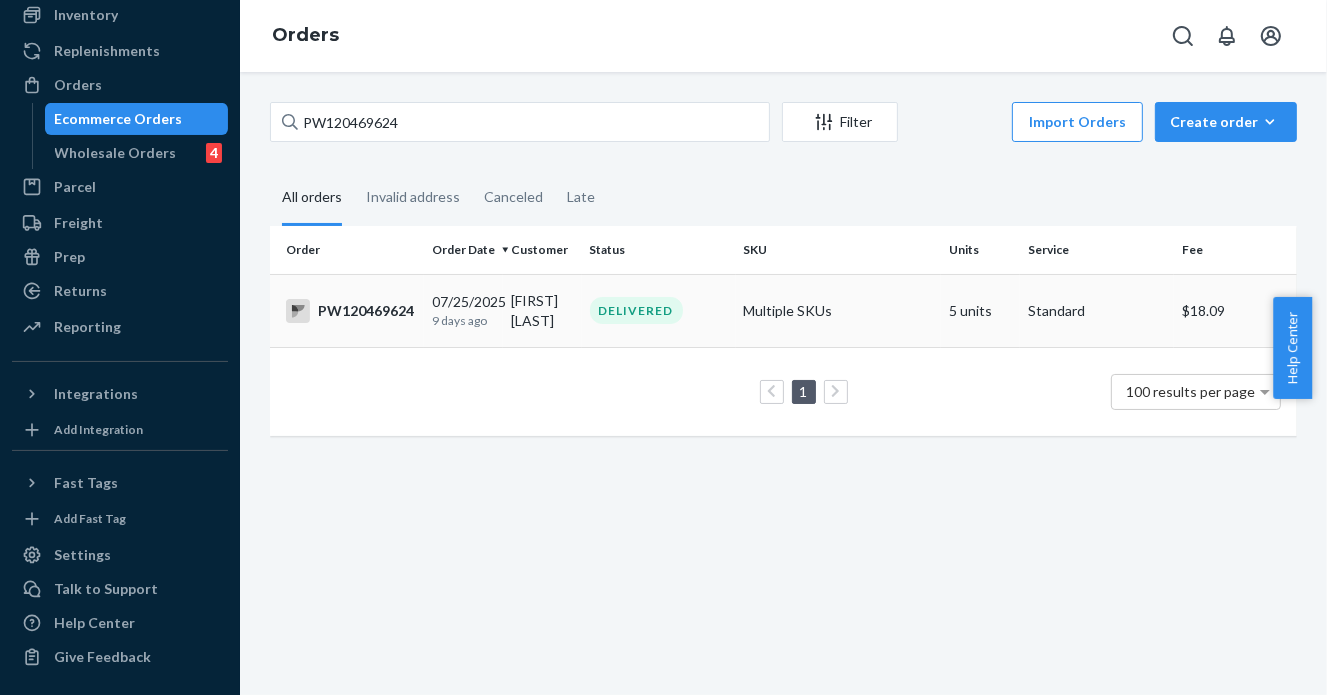 click on "[FIRST] [LAST]" at bounding box center [542, 310] 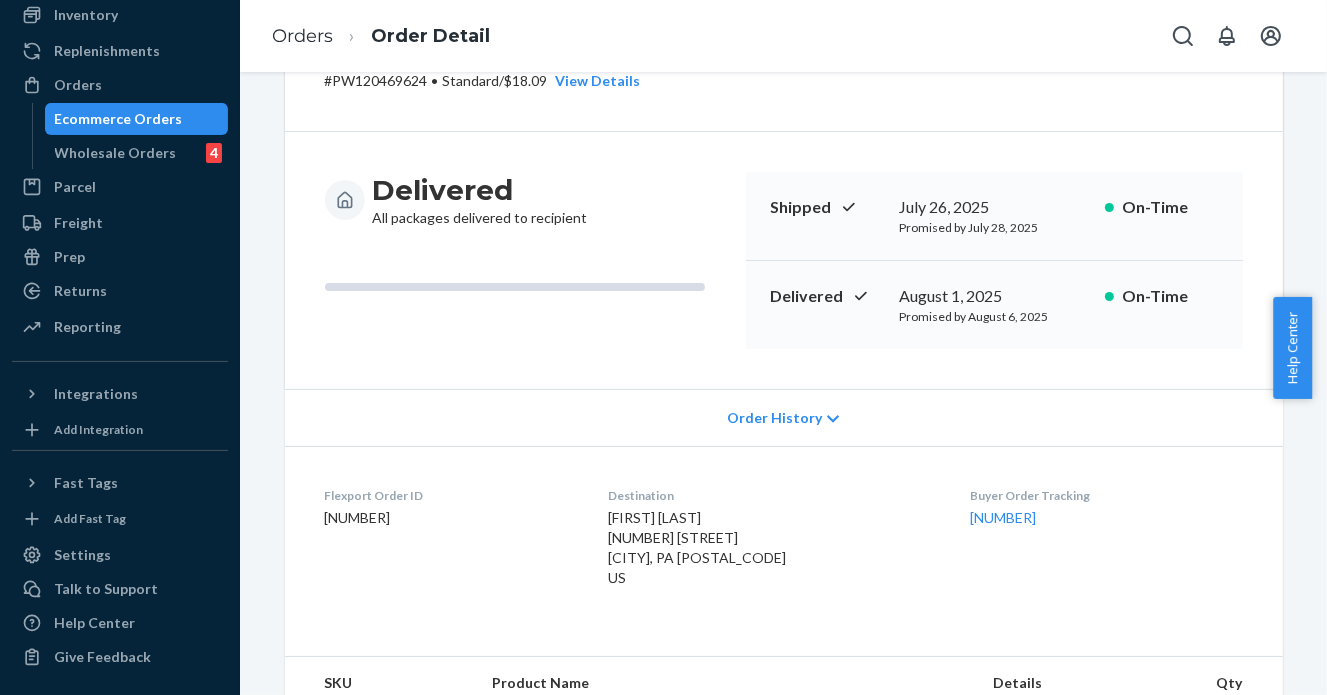 scroll, scrollTop: 200, scrollLeft: 0, axis: vertical 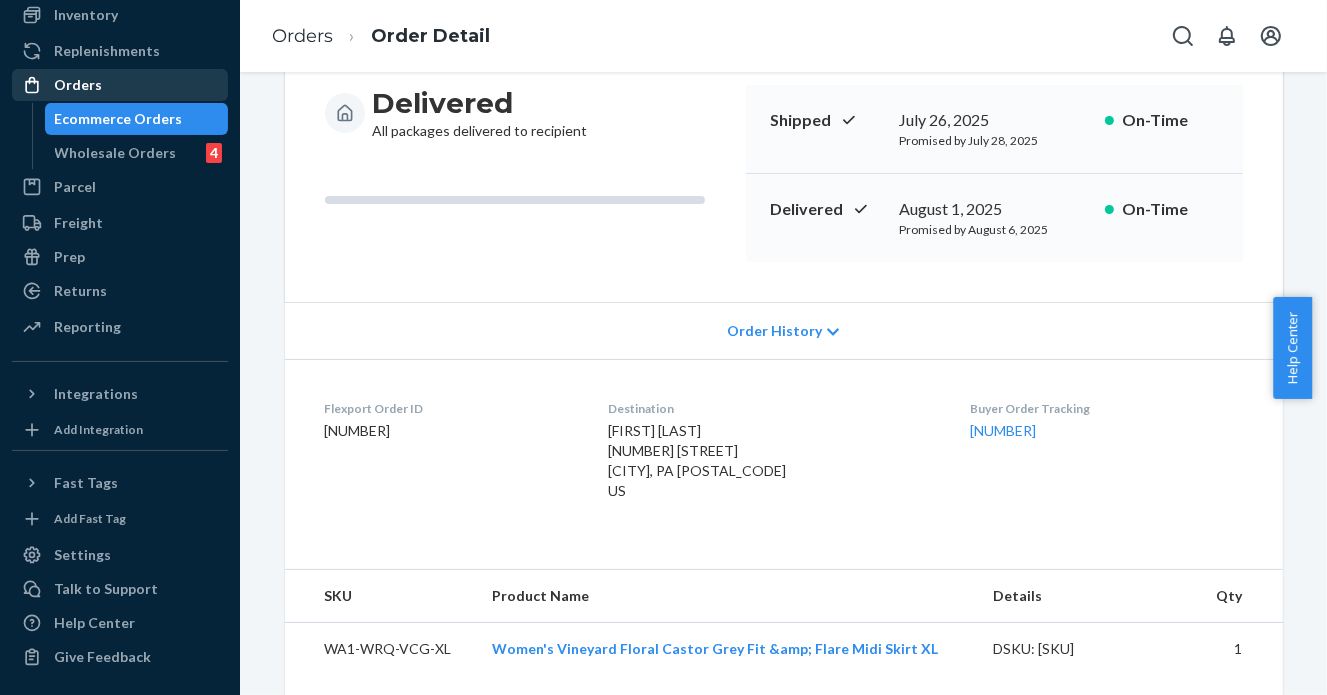 click on "Orders" at bounding box center (120, 85) 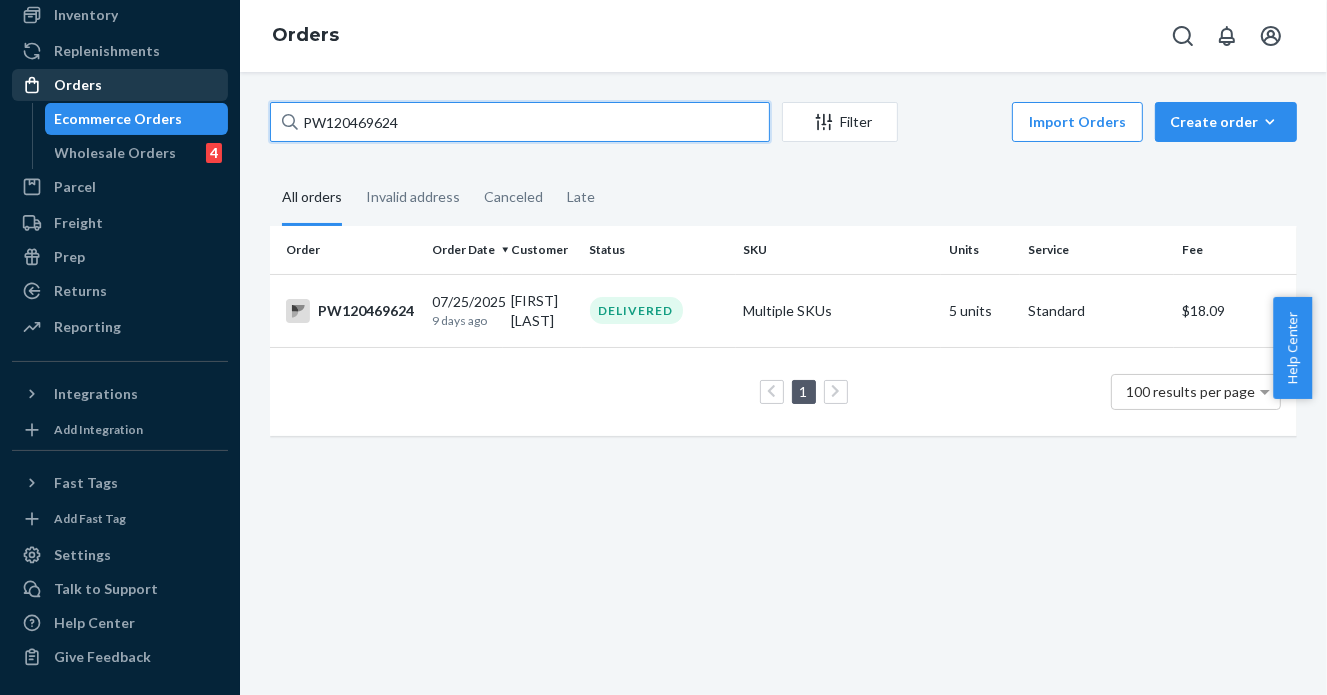 drag, startPoint x: 414, startPoint y: 123, endPoint x: 57, endPoint y: 98, distance: 357.87427 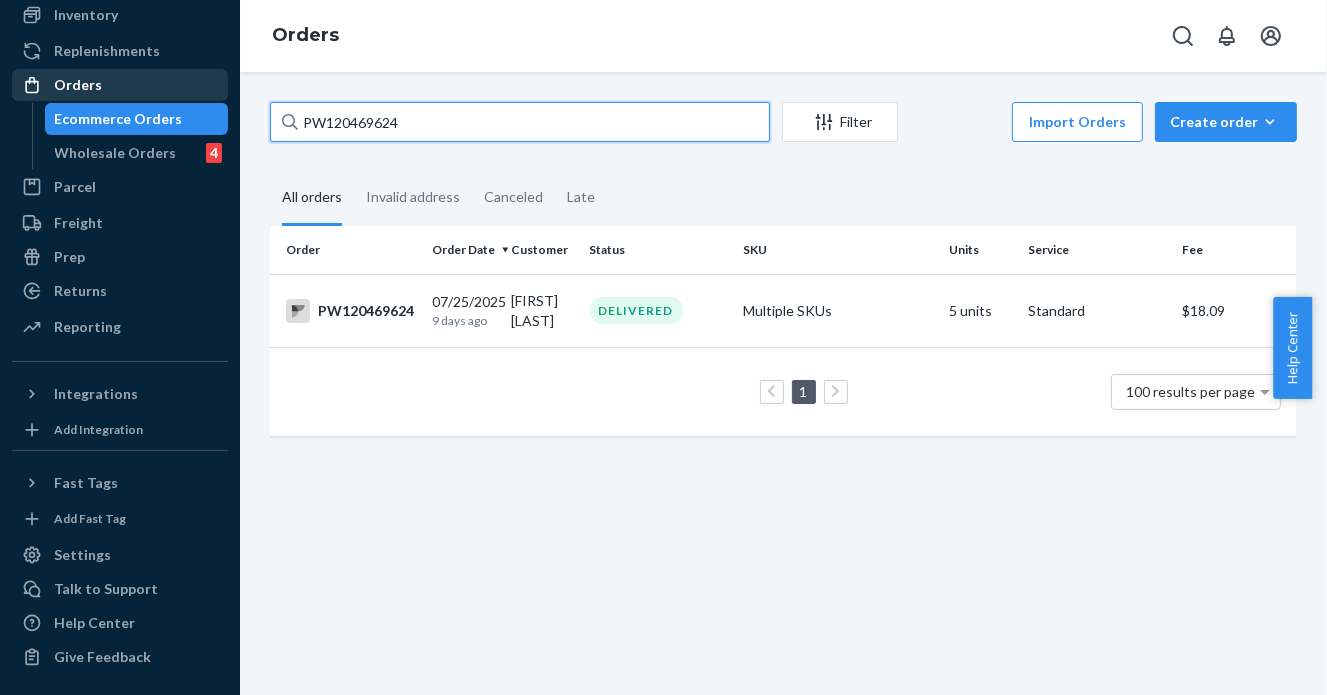 click on "Home Inbounds 15 Shipping Plans Problems 15 Inventory Products Branded Packaging Replenishments OrdersEcommerce Orders Wholesale Orders 4 Parcel Parcel orders Integrations Freight Prep Returns All Returns Settings Packages Reporting Reports Analytics Integrations Add Integration Fast Tags Add Fast Tag Settings Talk to Support Help Center Give Feedback Orders PW120469624 Filter Import Orders Create order Ecommerce order Removal order All orders Invalid address Canceled Late Order Order Date Customer Status SKU Units Service Fee PW120469624 07/25/2025 9 days ago Sonia Davis DELIVERED Multiple SKUs 5 units Standard $18.09 1 100 results per page" at bounding box center (663, 347) 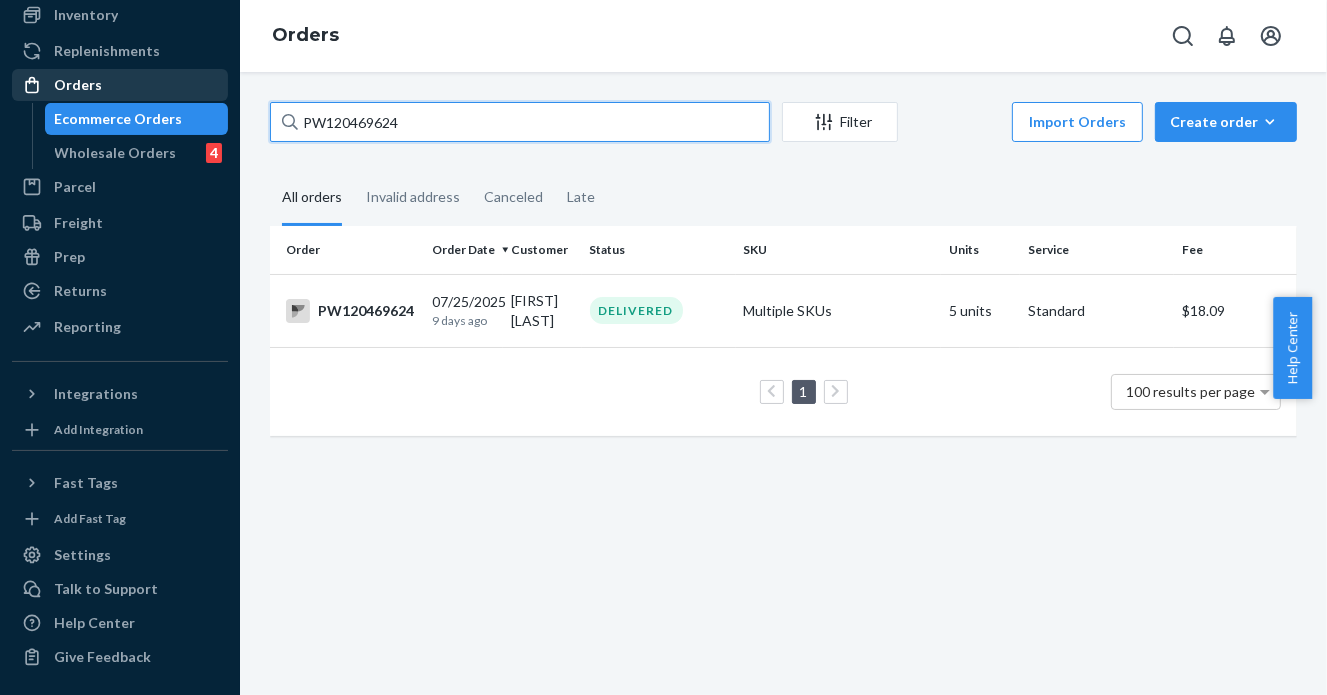 paste on "[NUMBER]" 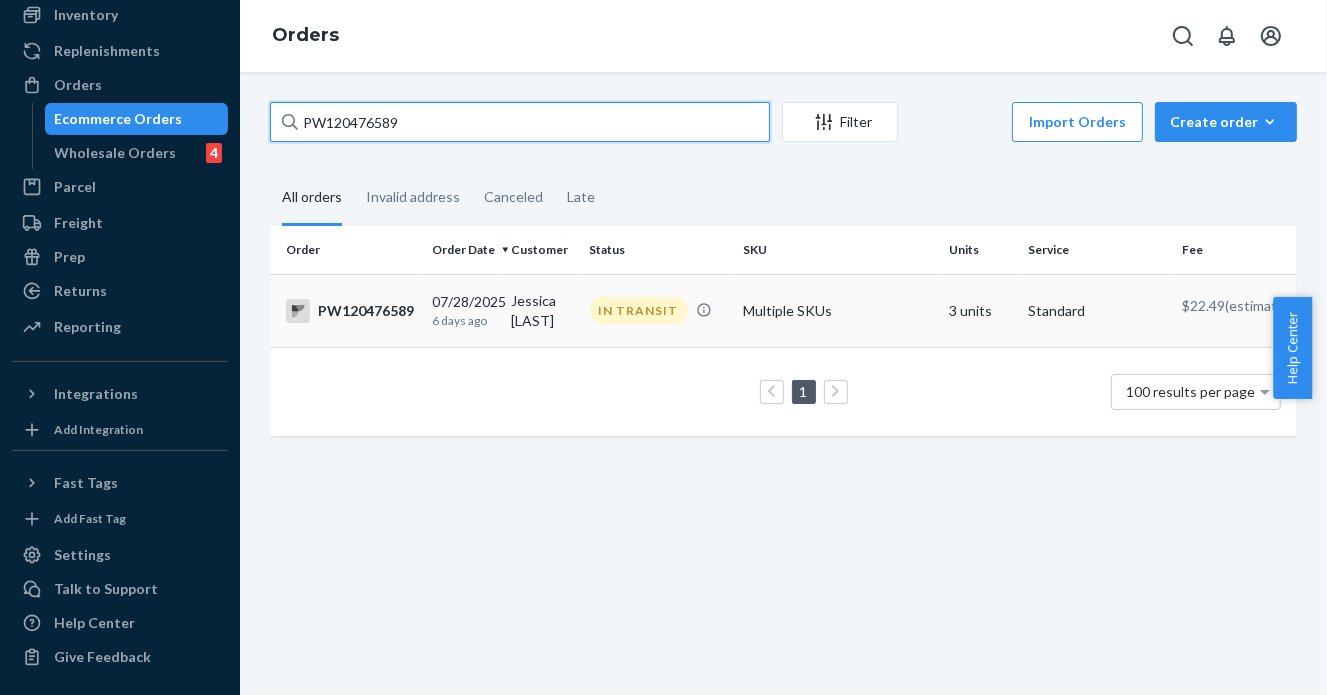 type on "PW120476589" 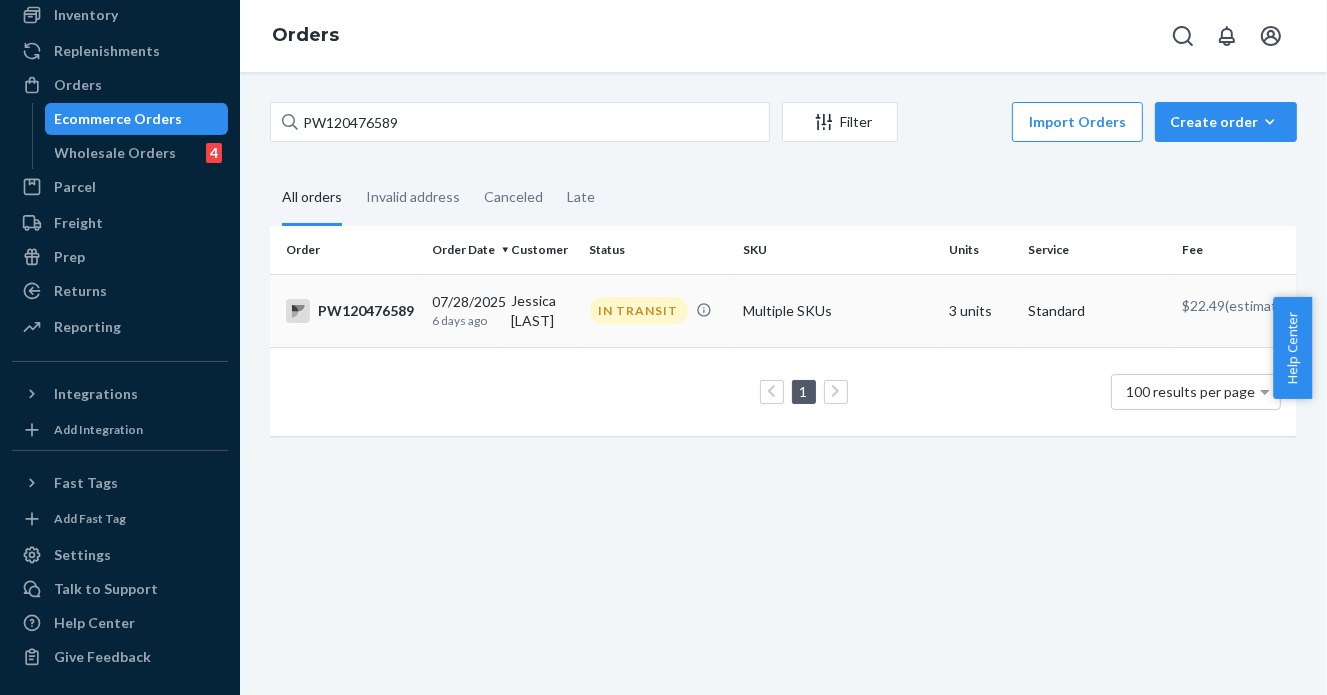 click on "IN TRANSIT" at bounding box center (639, 310) 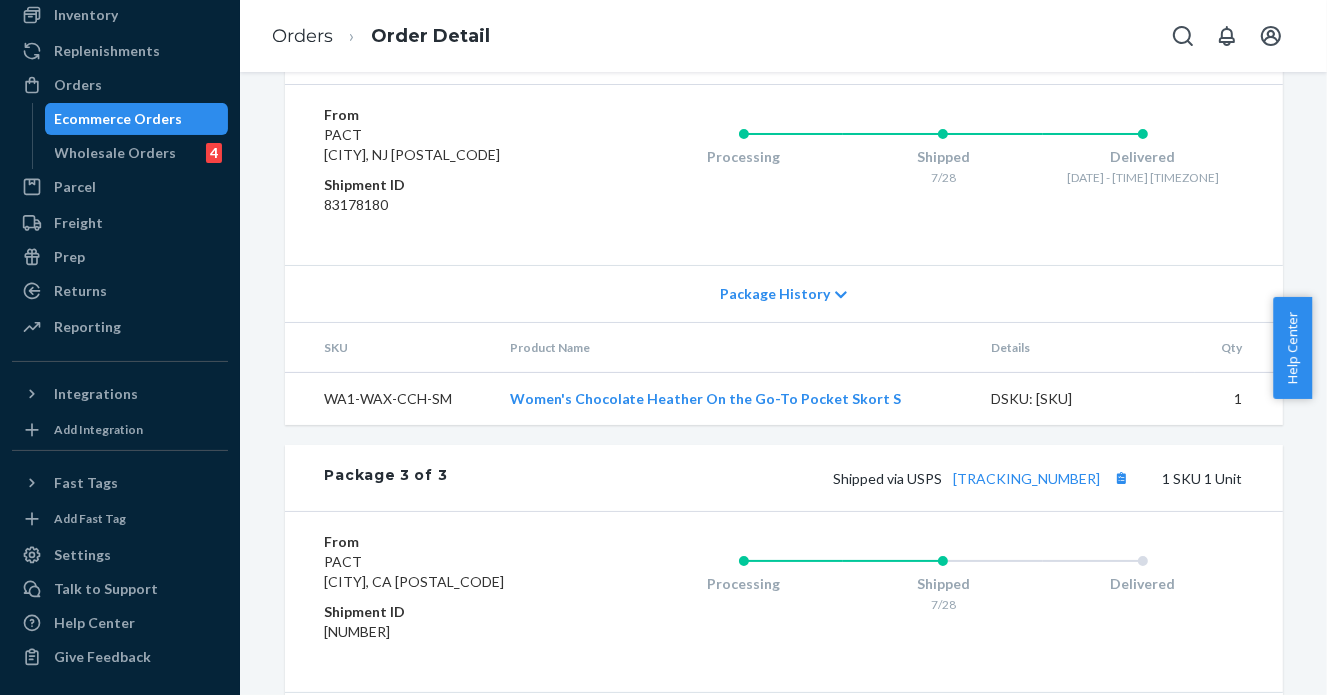 scroll, scrollTop: 1665, scrollLeft: 0, axis: vertical 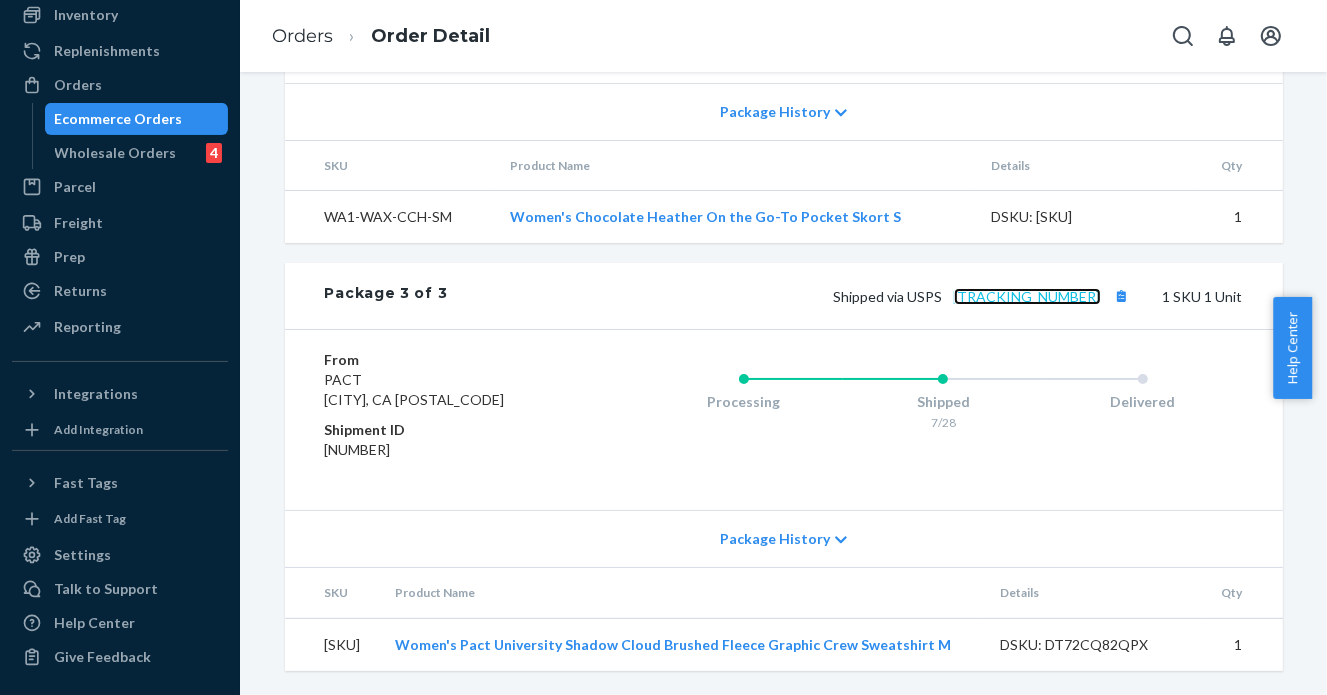 click on "[TRACKING_NUMBER]" at bounding box center [1027, 296] 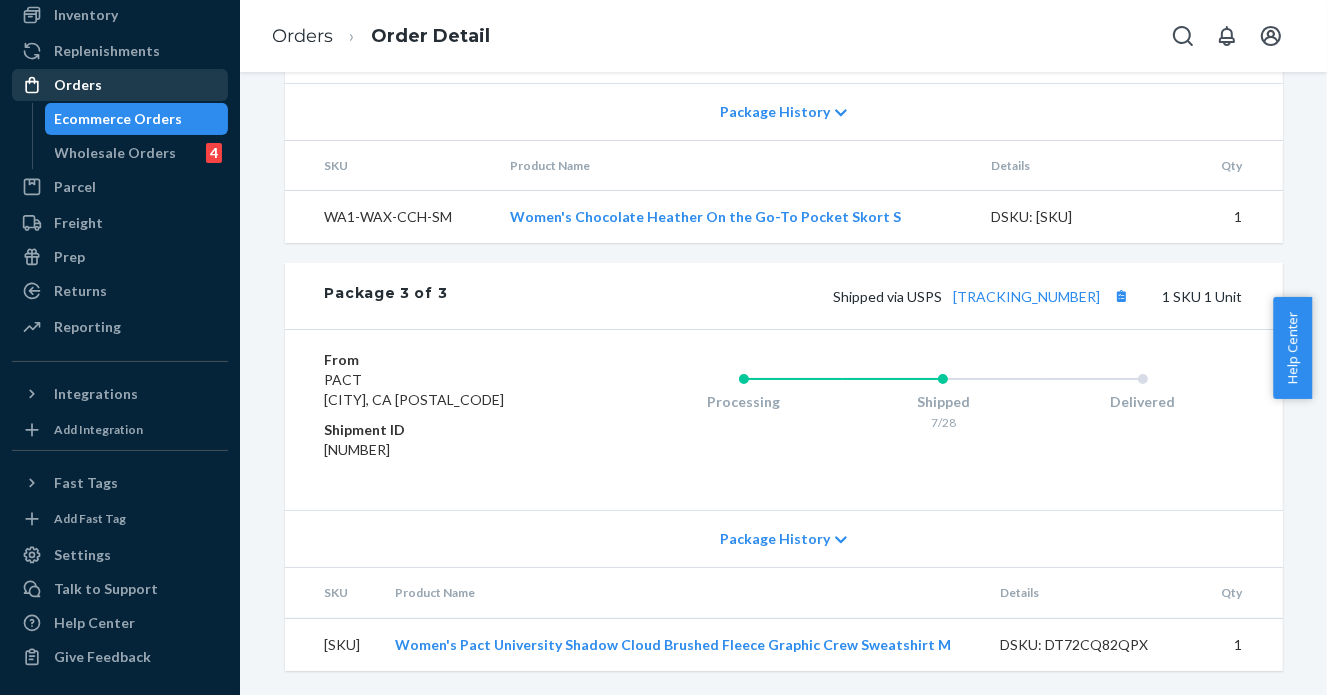 click on "Orders" at bounding box center [120, 85] 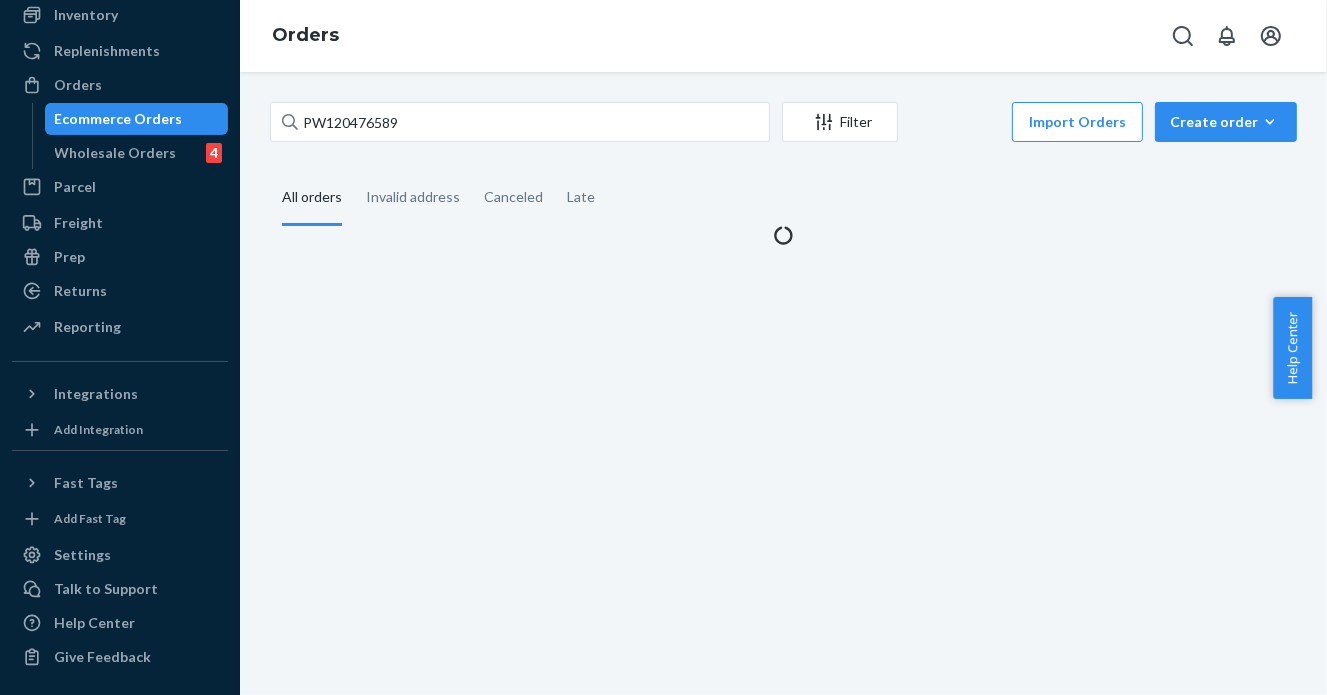 scroll, scrollTop: 0, scrollLeft: 0, axis: both 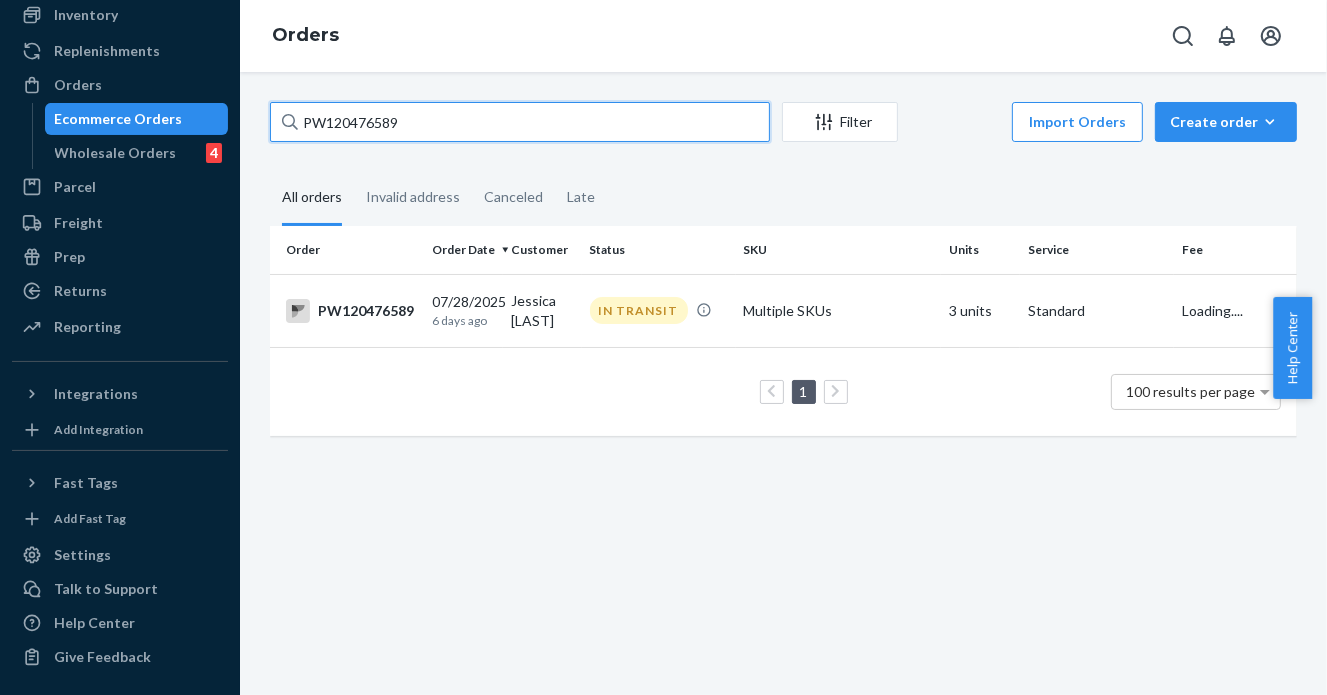 drag, startPoint x: 494, startPoint y: 123, endPoint x: 258, endPoint y: 106, distance: 236.6115 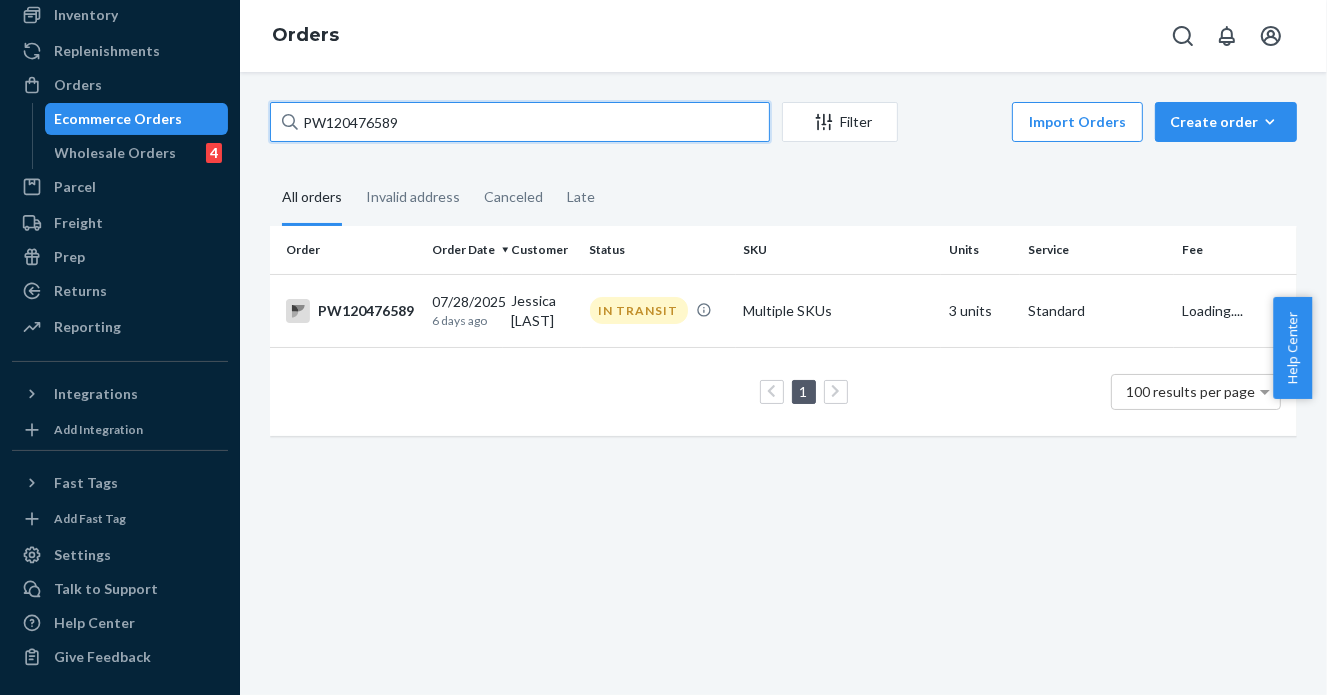 click on "Home Inbounds 15 Shipping Plans Problems 15 Inventory Products Branded Packaging Replenishments OrdersEcommerce Orders Wholesale Orders 4 Parcel Parcel orders Integrations Freight Prep Returns All Returns Settings Packages Reporting Reports Analytics Integrations Add Integration Fast Tags Add Fast Tag Settings Talk to Support Help Center Give Feedback Orders PW120476589 Filter Import Orders Create order Ecommerce order Removal order All orders Invalid address Canceled Late Order Order Date Customer Status SKU Units Service Fee PW120476589 07/28/2025 6 days ago Jessica  [LAST] IN TRANSIT Multiple SKUs 3 units Standard Loading.... 1 100 results per page" at bounding box center [663, 347] 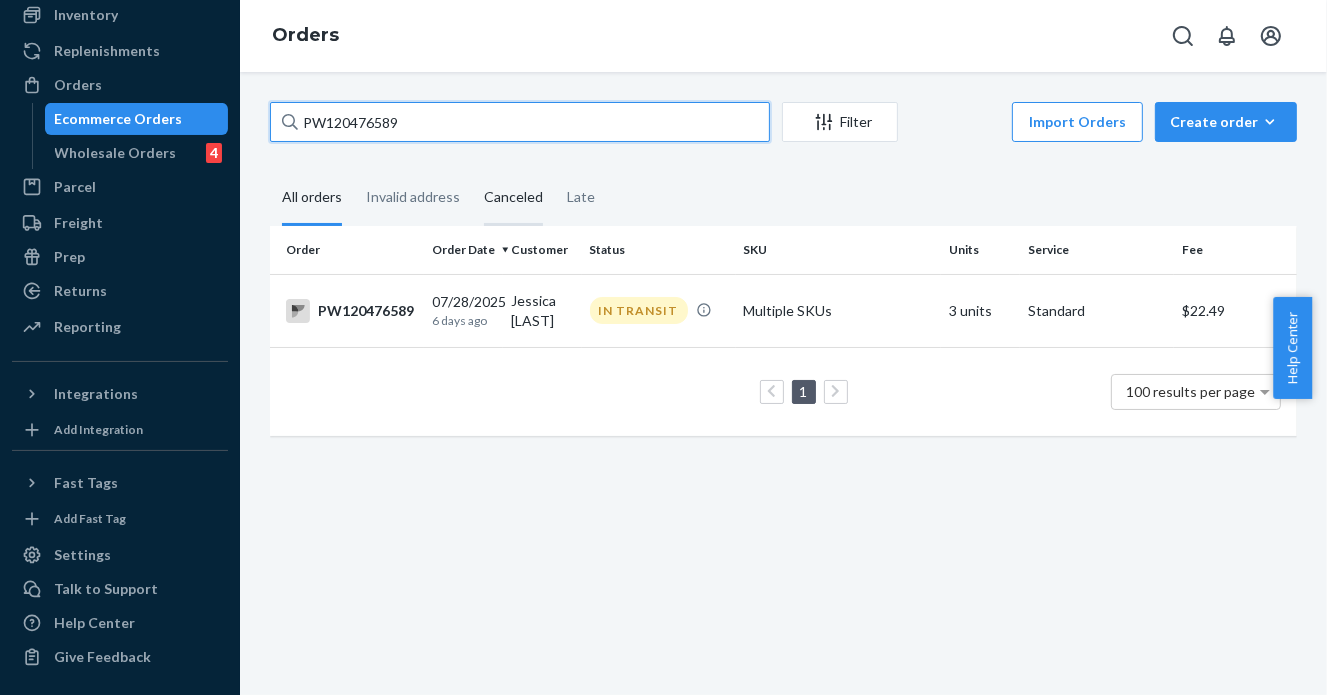 paste on "69624" 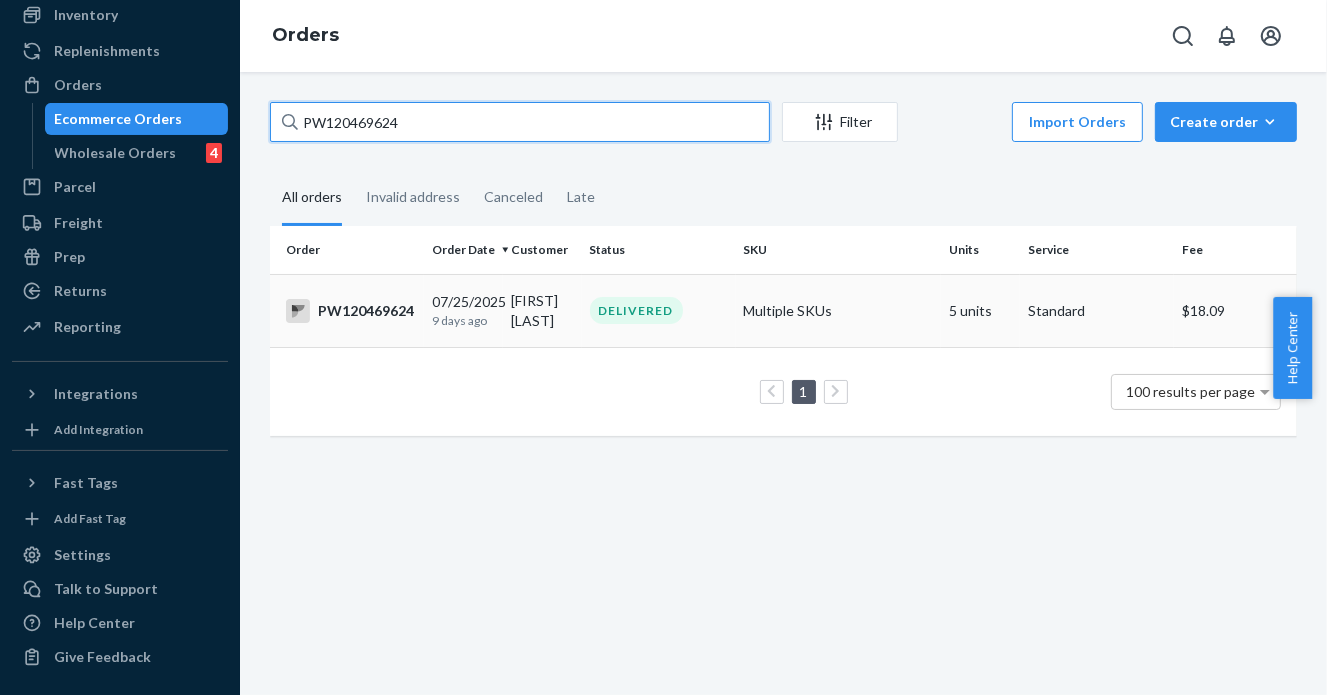 type on "PW120469624" 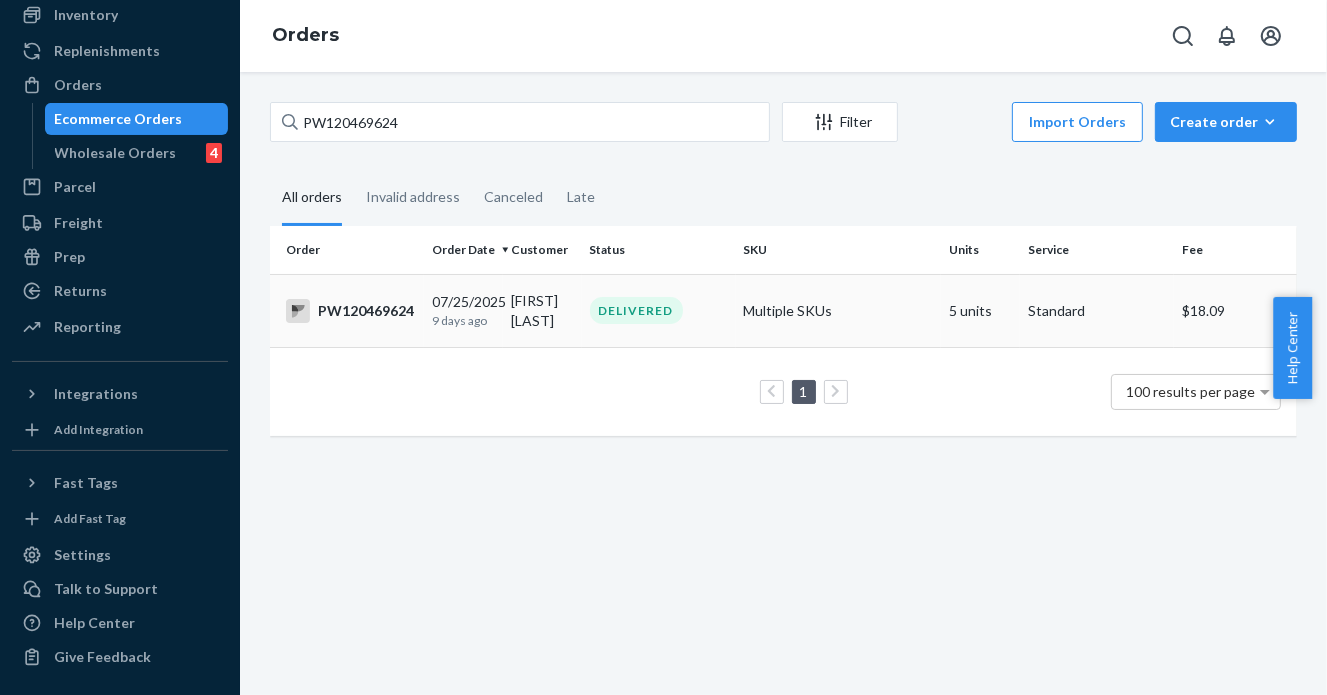 click on "DELIVERED" at bounding box center (659, 310) 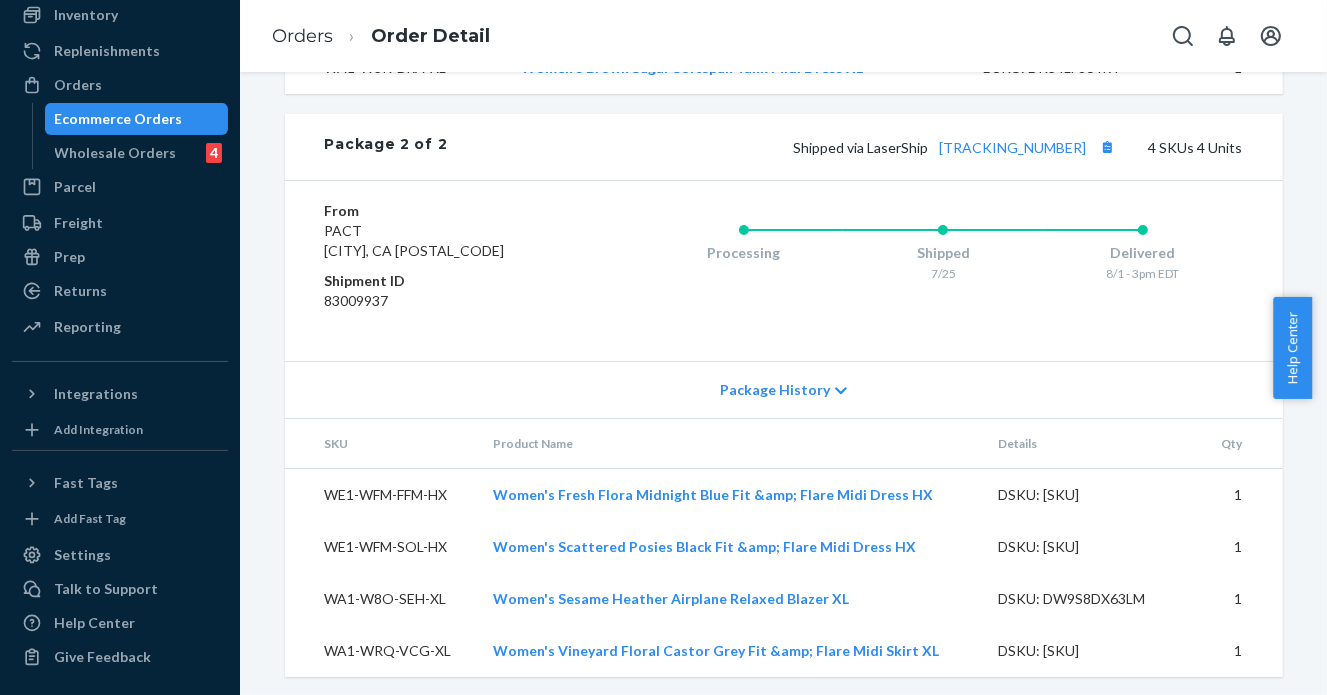 scroll, scrollTop: 1419, scrollLeft: 0, axis: vertical 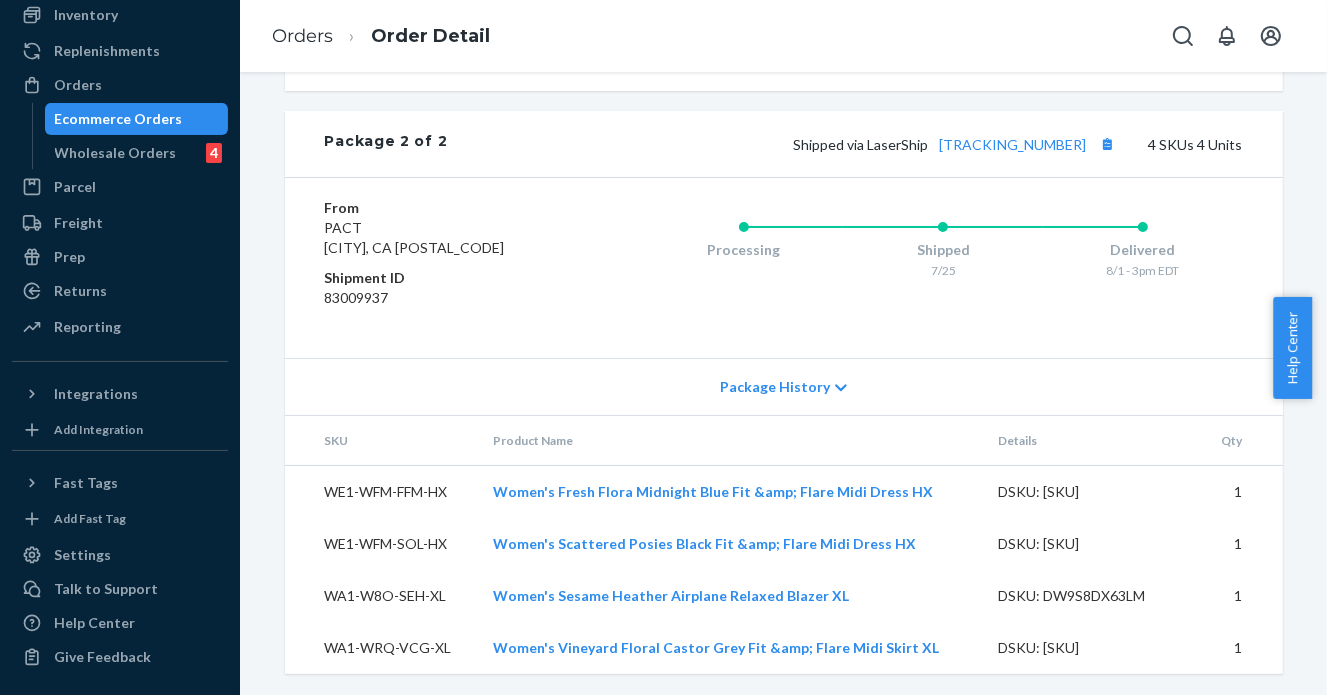 click on "Website Order # [NUMBER] • Standard  /  [CURRENCY][AMOUNT] View Details Submit Claim Create Return Duplicate Order Delivered All packages delivered to recipient Shipped [DATE] Promised by [DATE] On-Time Delivered [DATE] Promised by [DATE] On-Time Order History Flexport Order ID [NUMBER] Destination [FIRST] [LAST]
[NUMBER] [STREET]
[CITY], [STATE] [POSTAL_CODE]
US Buyer Order Tracking [NUMBER] SKU Product Name Details Qty [SKU] [PRODUCT_NAME] [SKU] [PRODUCT_NAME] [SKU] [PRODUCT_NAME] [SKU] [PRODUCT_NAME] [SKU] [PRODUCT_NAME] Package 1 of 2 Shipped via LaserShip   [TRACKING_NUMBER]   SKU   Unit From PACT
Phillipsburg, [STATE] [POSTAL_CODE] Shipment ID SKU" at bounding box center [784, -322] 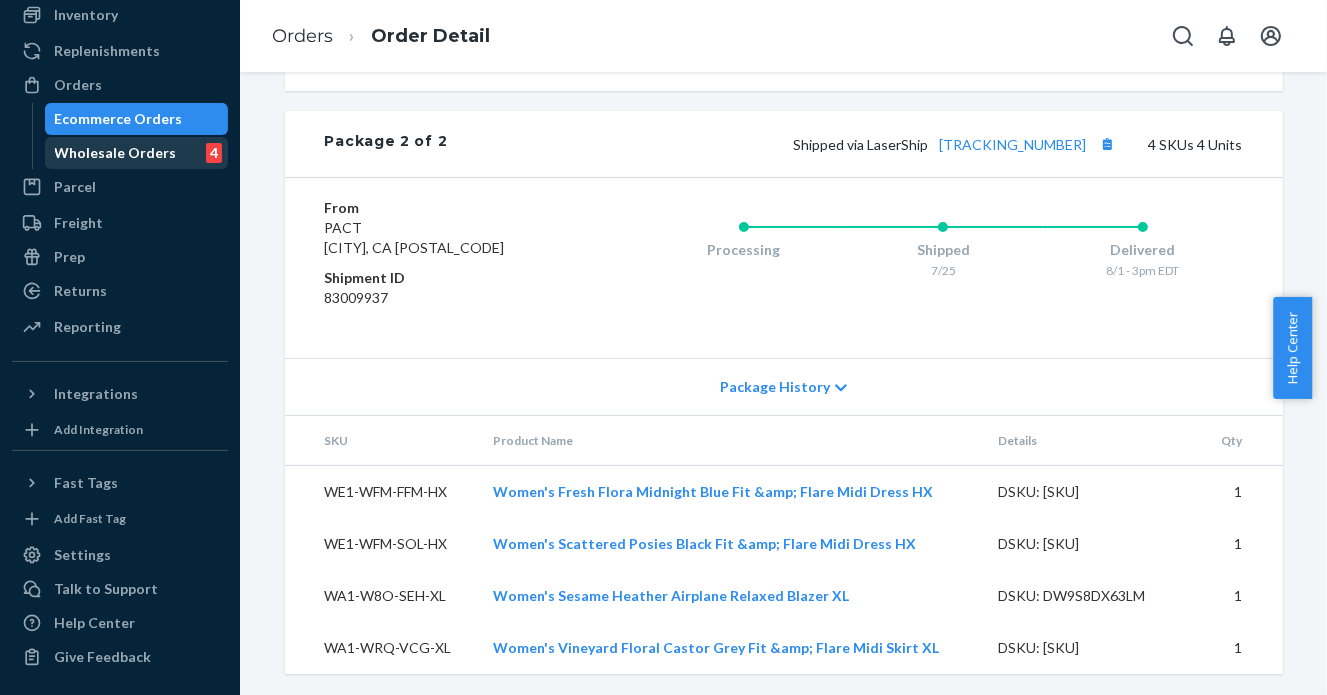 scroll, scrollTop: 0, scrollLeft: 0, axis: both 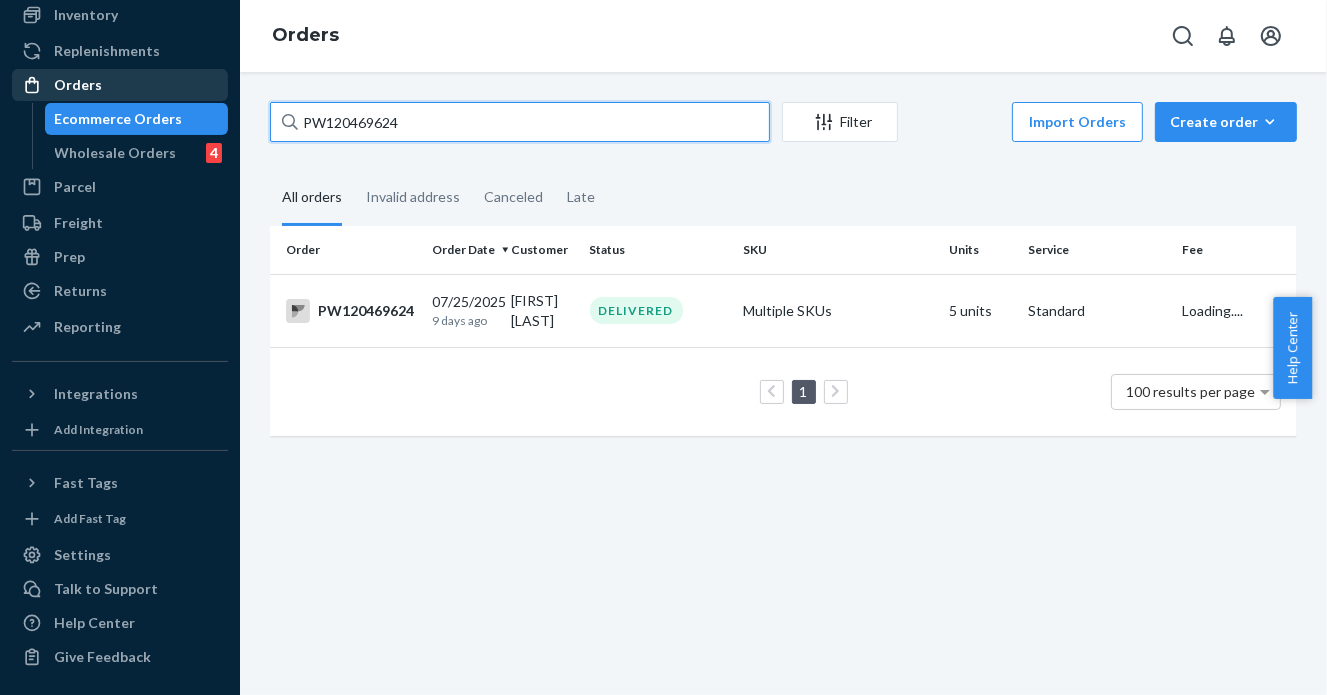 drag, startPoint x: 428, startPoint y: 110, endPoint x: 81, endPoint y: 74, distance: 348.86243 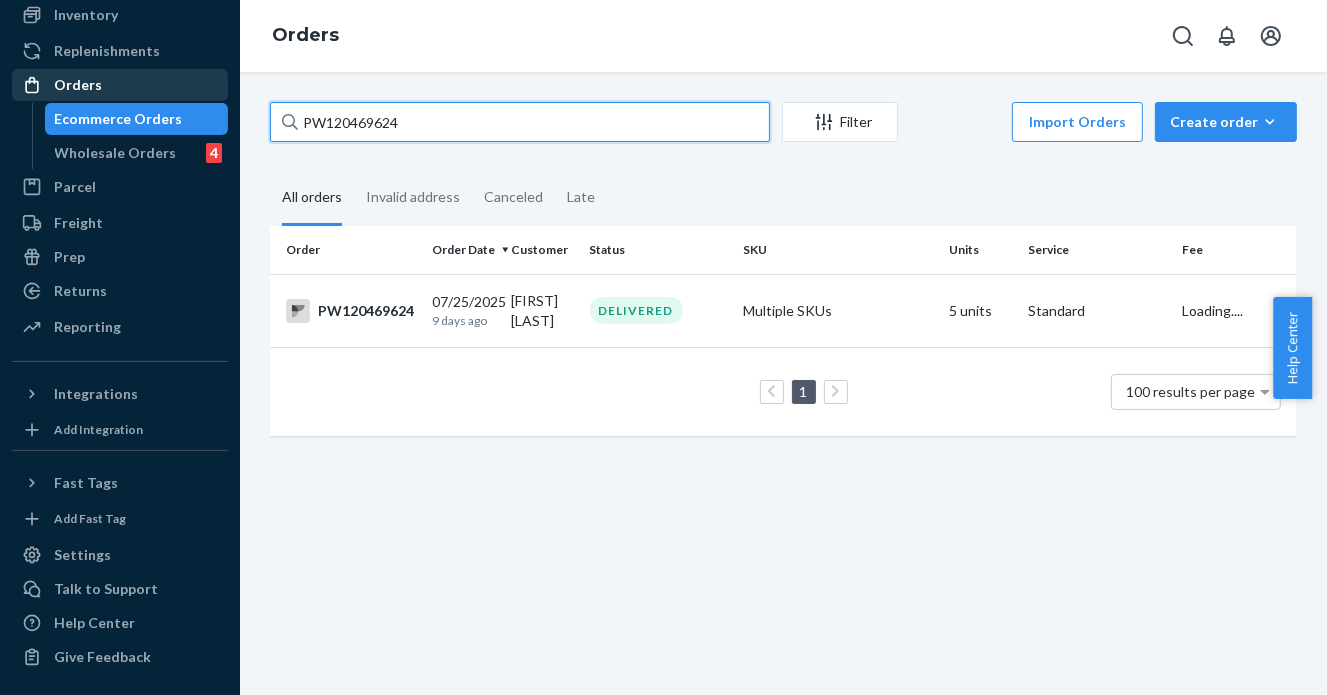 click on "Home Inbounds 15 Shipping Plans Problems 15 Inventory Products Branded Packaging Replenishments OrdersEcommerce Orders Wholesale Orders 4 Parcel Parcel orders Integrations Freight Prep Returns All Returns Settings Packages Reporting Reports Analytics Integrations Add Integration Fast Tags Add Fast Tag Settings Talk to Support Help Center Give Feedback Orders PW120469624 Filter Import Orders Create order Ecommerce order Removal order All orders Invalid address Canceled Late Order Order Date Customer Status SKU Units Service Fee PW120469624 07/25/2025 9 days ago Sonia [LAST] DELIVERED Multiple SKUs 5 units Standard Loading.... 1 100 results per page" at bounding box center [663, 347] 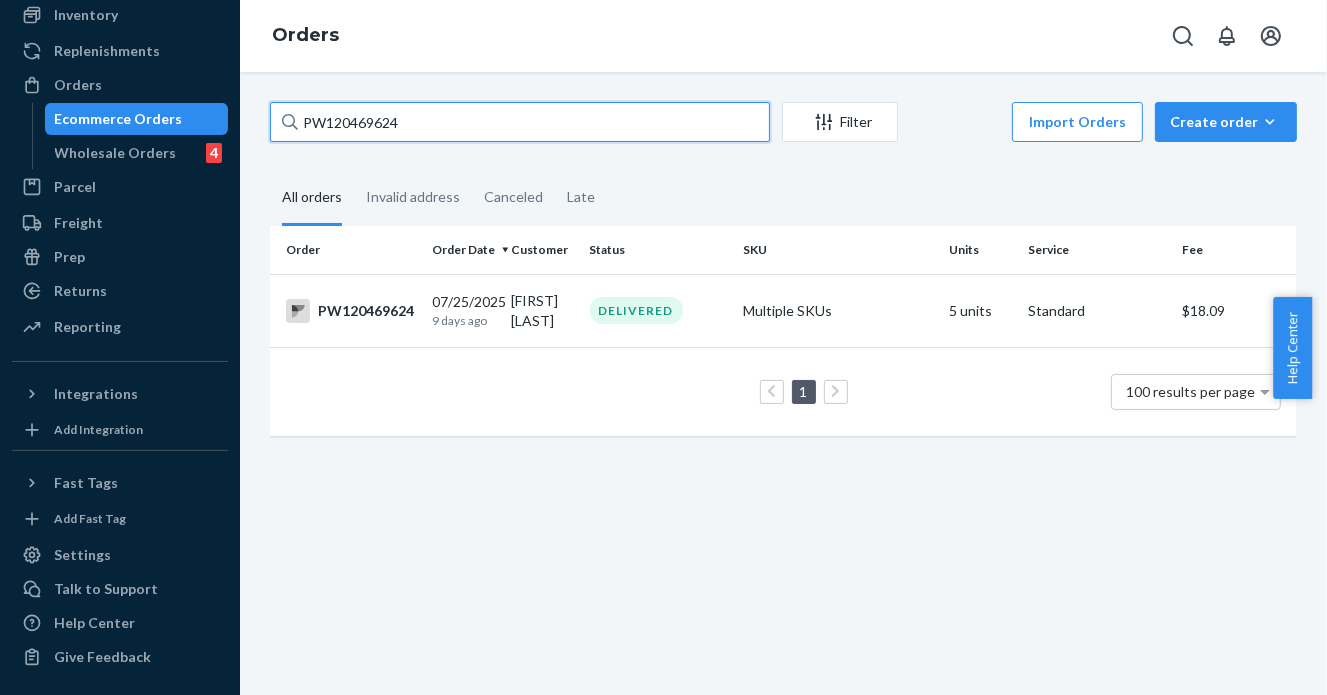 paste on "[NUMBER]" 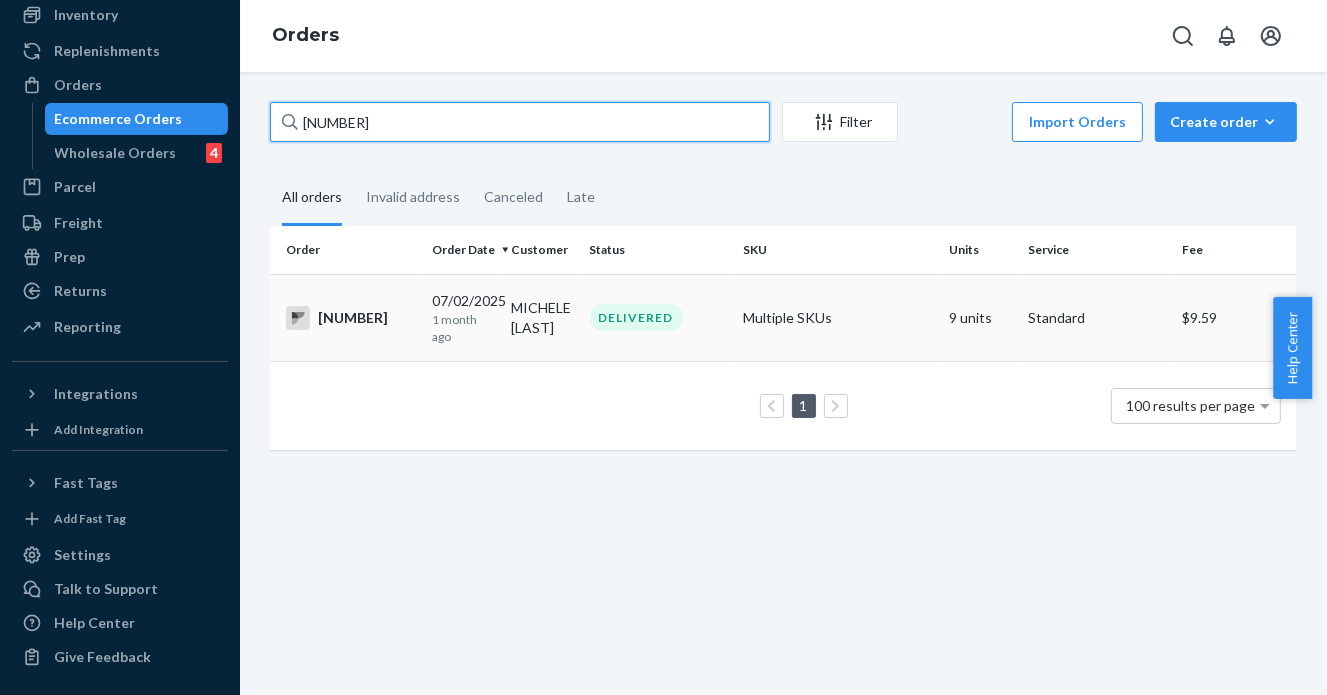 type on "[NUMBER]" 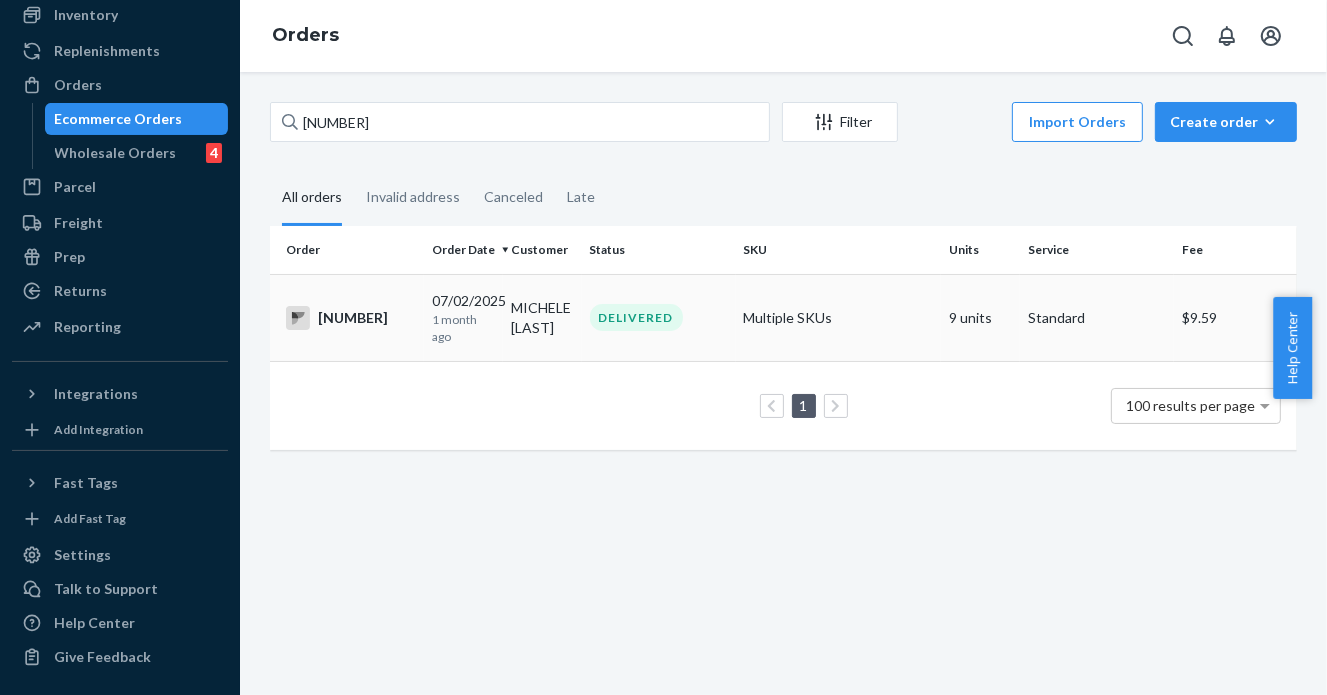 click on "DELIVERED" at bounding box center (659, 317) 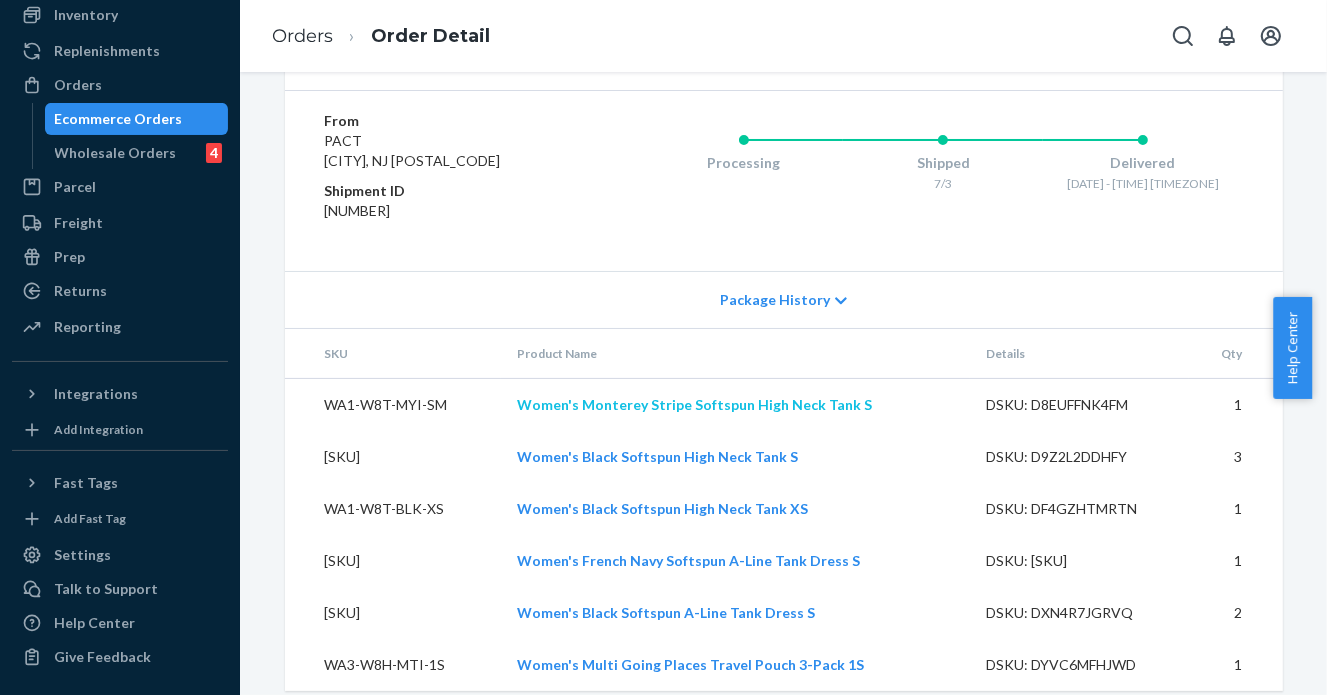 scroll, scrollTop: 1148, scrollLeft: 0, axis: vertical 